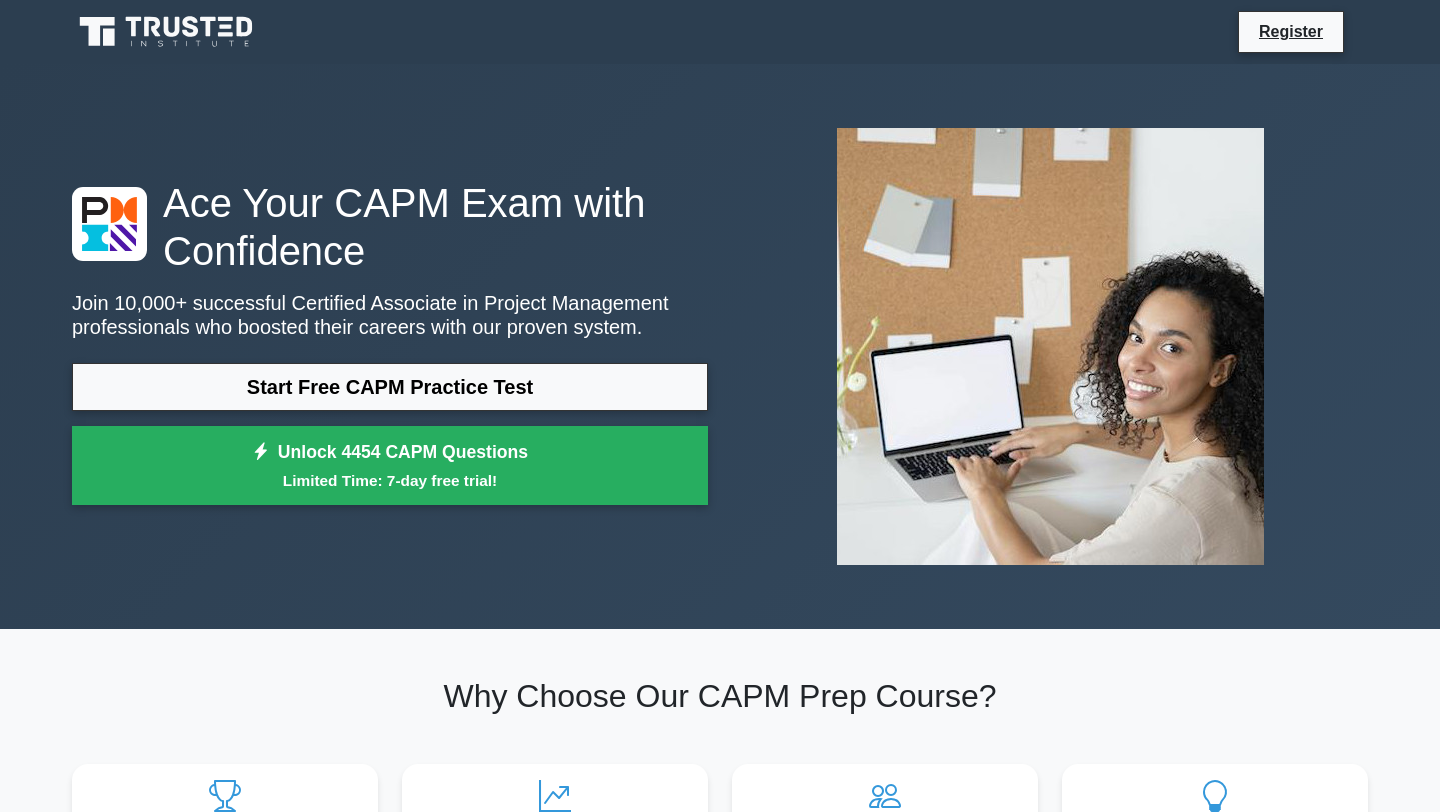 scroll, scrollTop: 0, scrollLeft: 0, axis: both 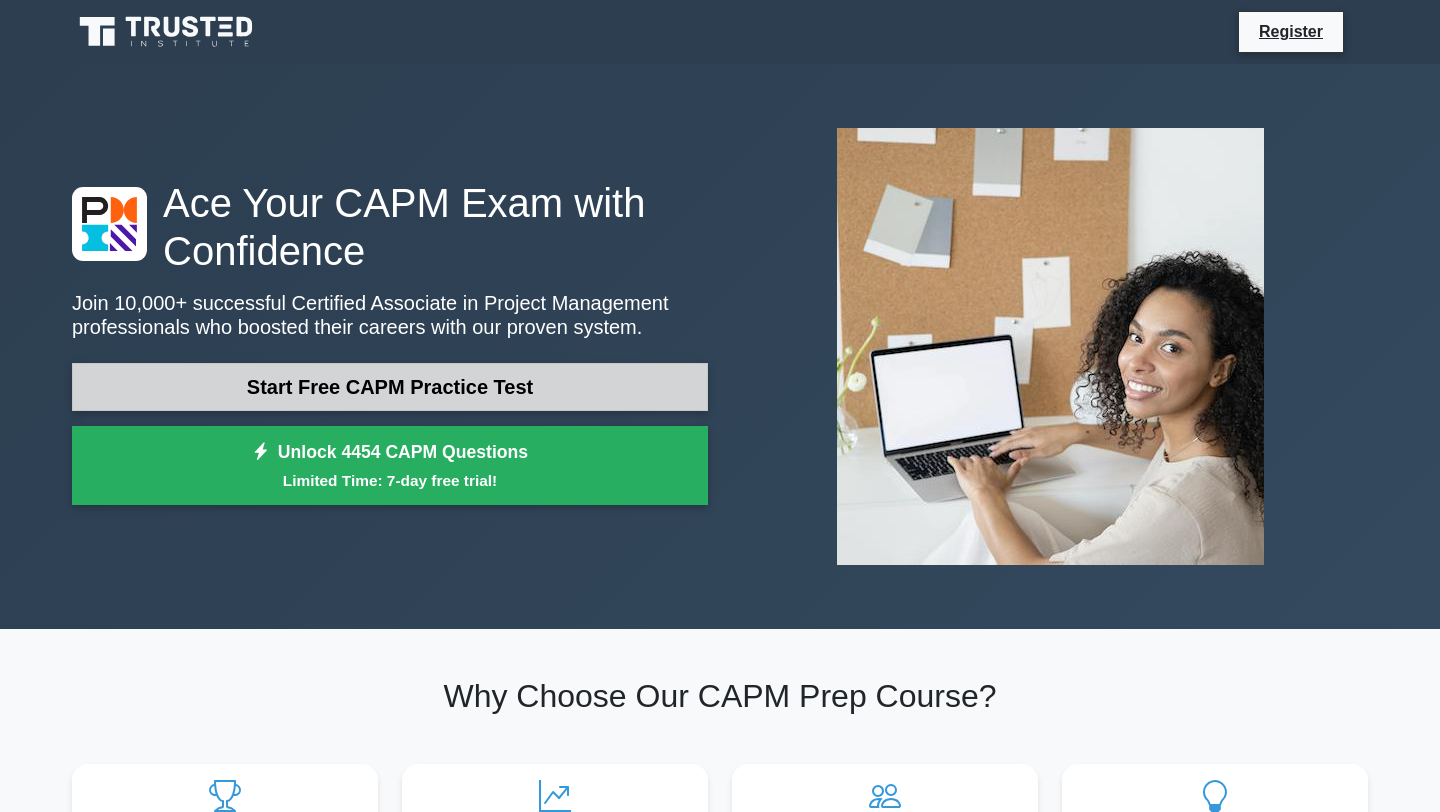 click on "Start Free CAPM Practice Test" at bounding box center (390, 387) 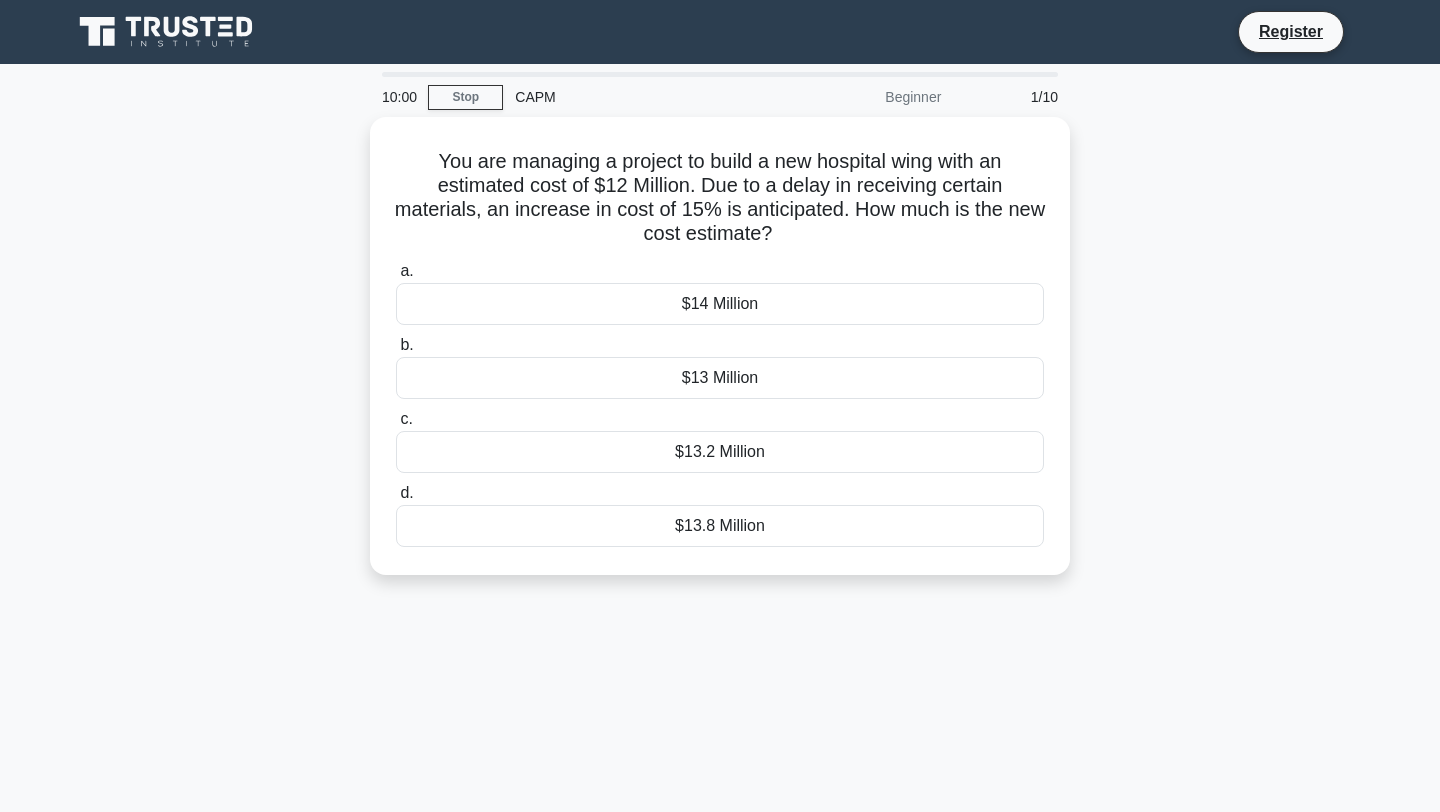 scroll, scrollTop: 0, scrollLeft: 0, axis: both 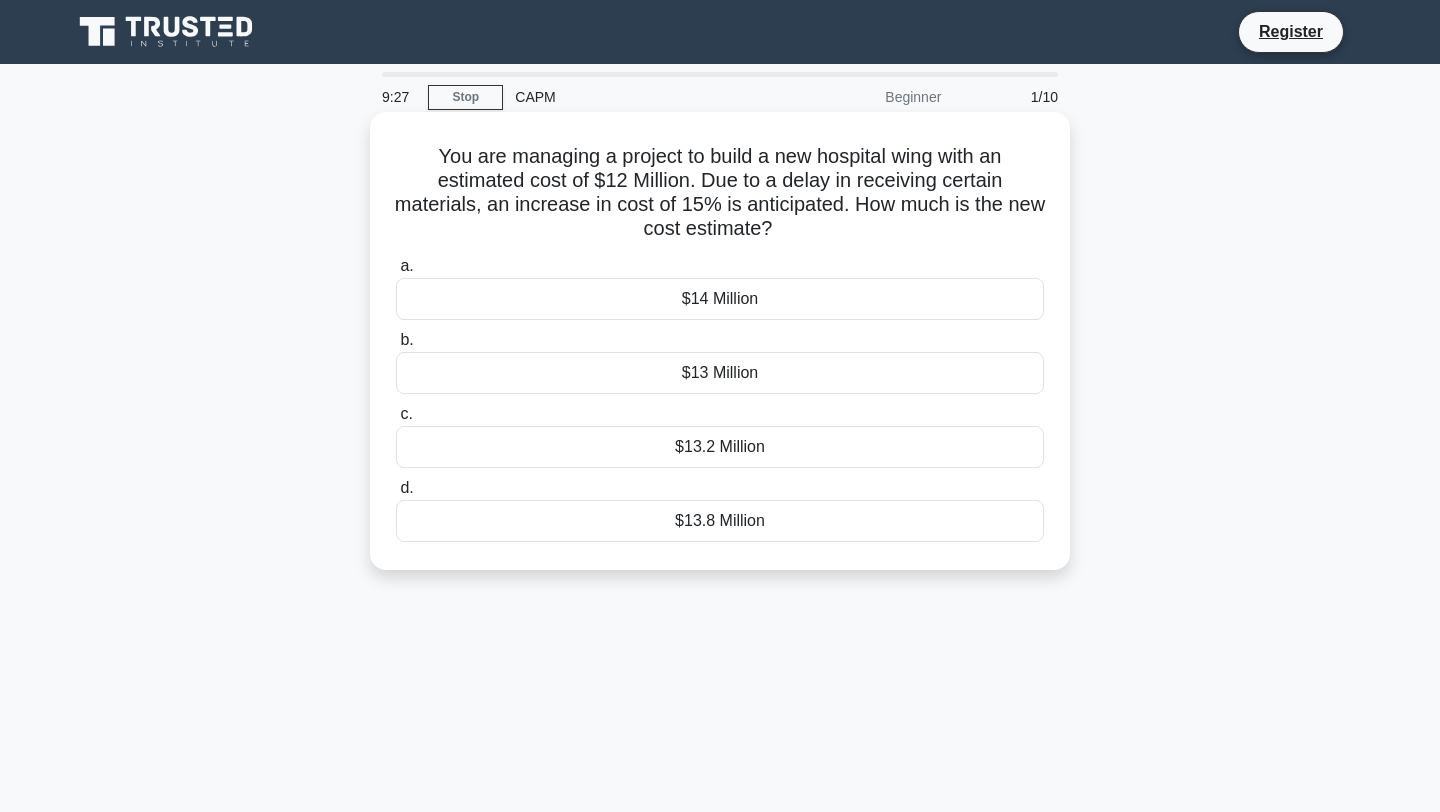 click on "$13.8 Million" at bounding box center (720, 521) 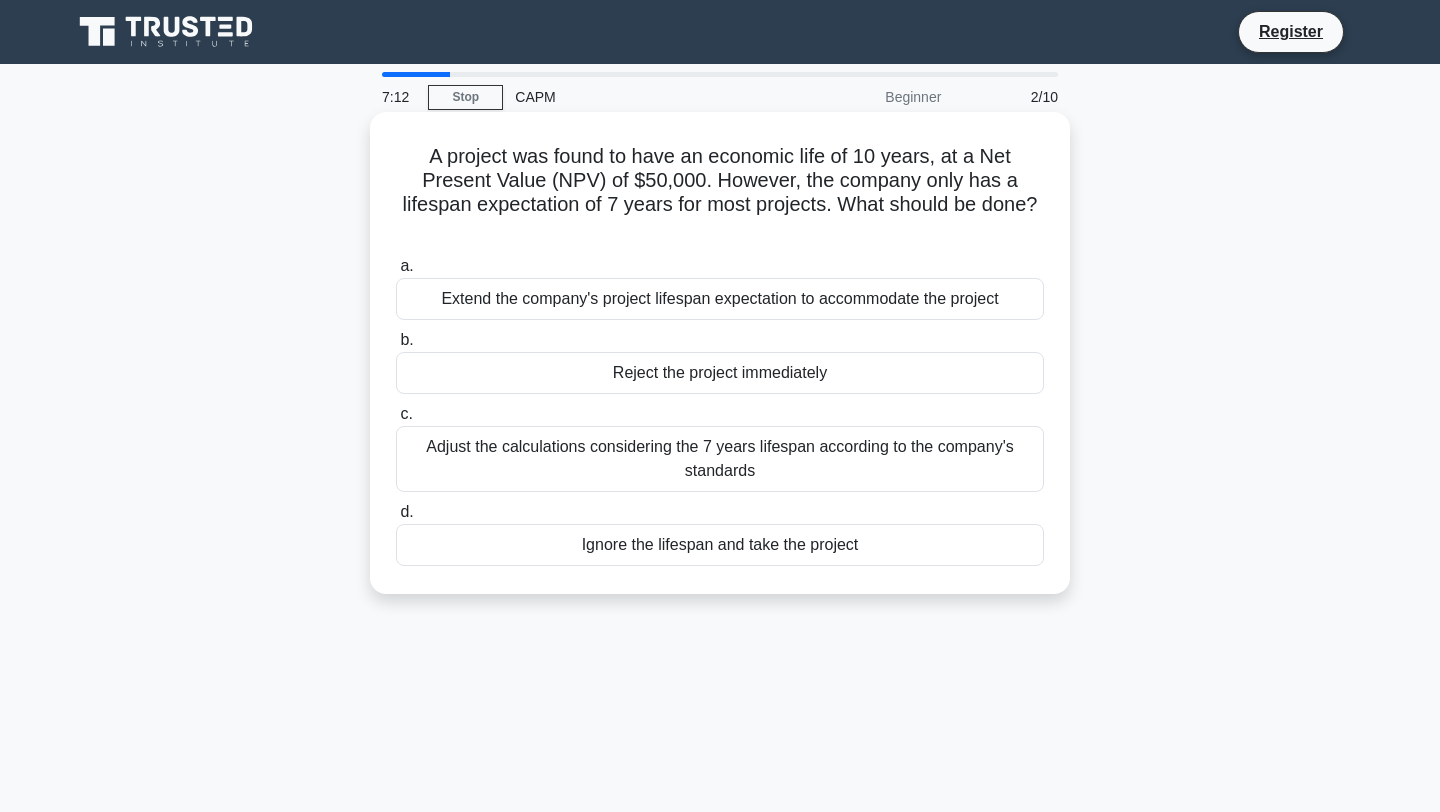 click on "Reject the project immediately" at bounding box center [720, 373] 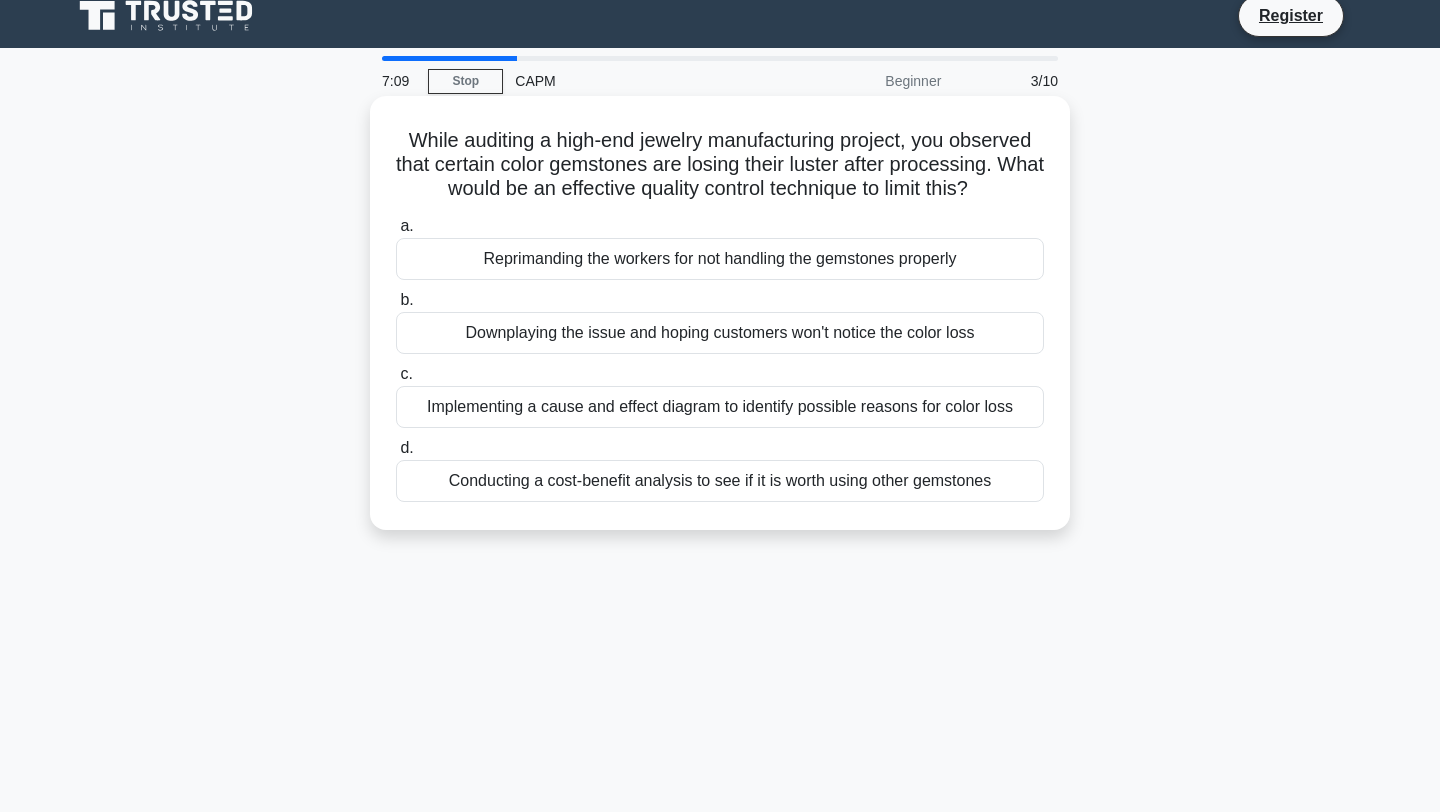 scroll, scrollTop: 10, scrollLeft: 0, axis: vertical 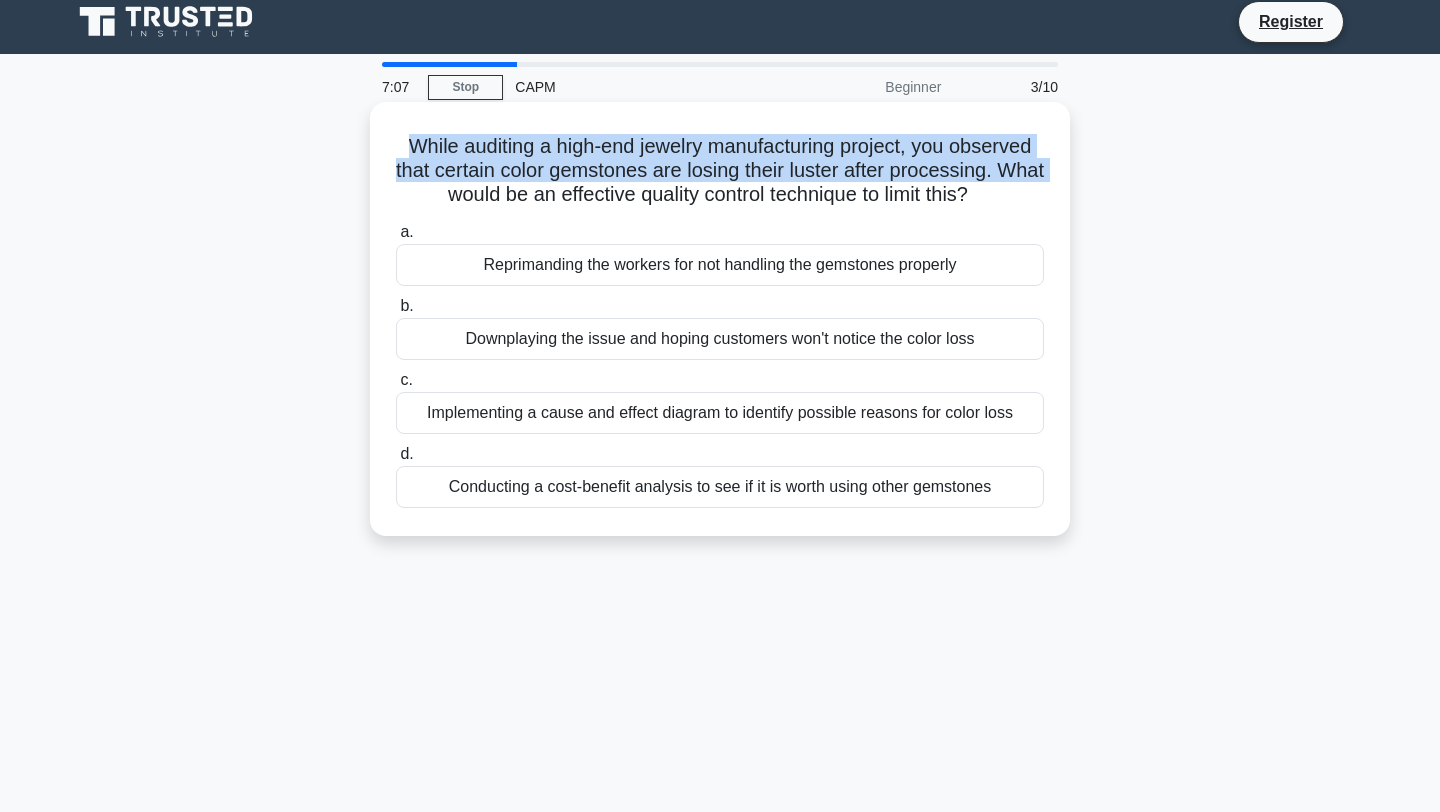 drag, startPoint x: 396, startPoint y: 130, endPoint x: 406, endPoint y: 185, distance: 55.9017 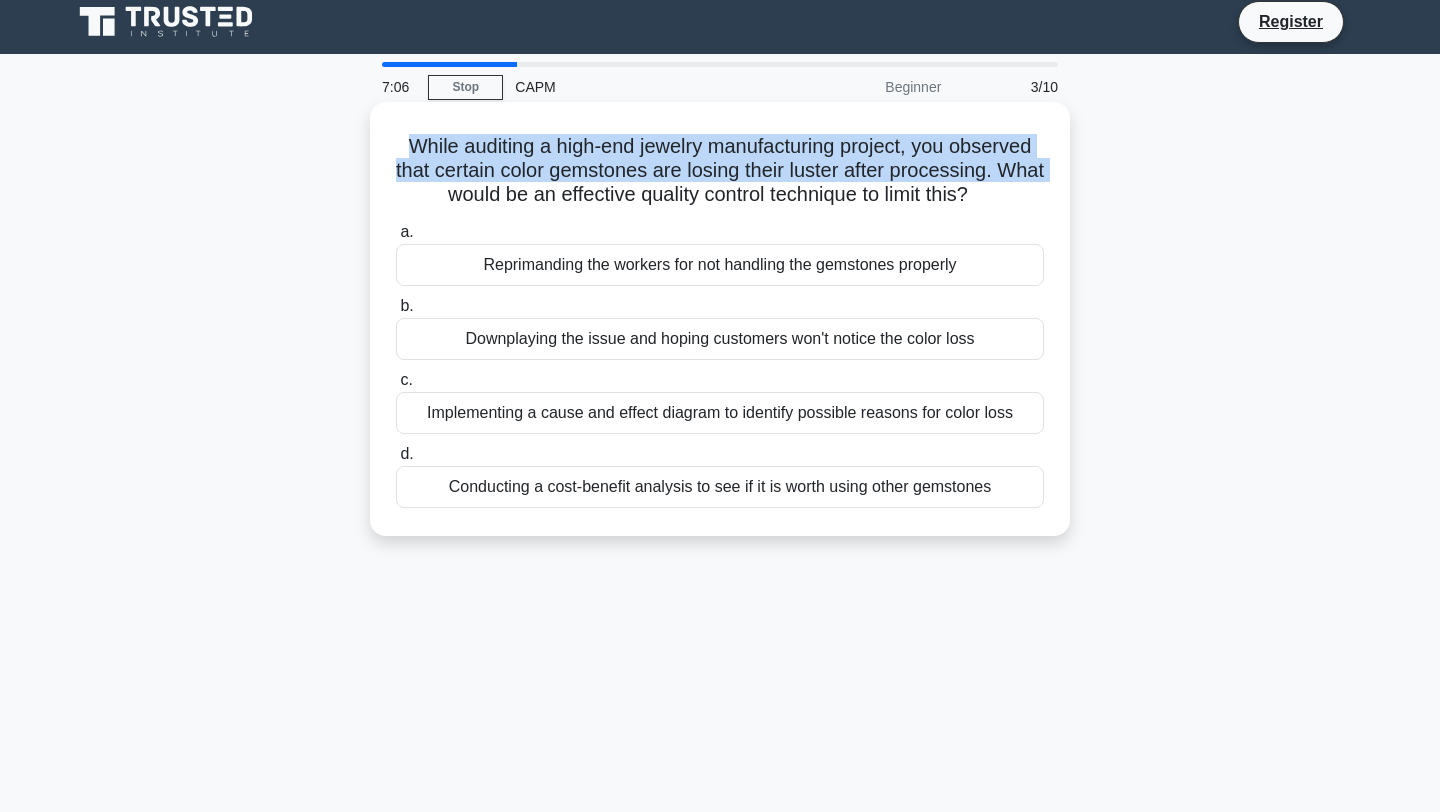 click on "While auditing a high-end jewelry manufacturing project, you observed that certain color gemstones are losing their luster after processing. What would be an effective quality control technique to limit this?
.spinner_0XTQ{transform-origin:center;animation:spinner_y6GP .75s linear infinite}@keyframes spinner_y6GP{100%{transform:rotate(360deg)}}" at bounding box center [720, 171] 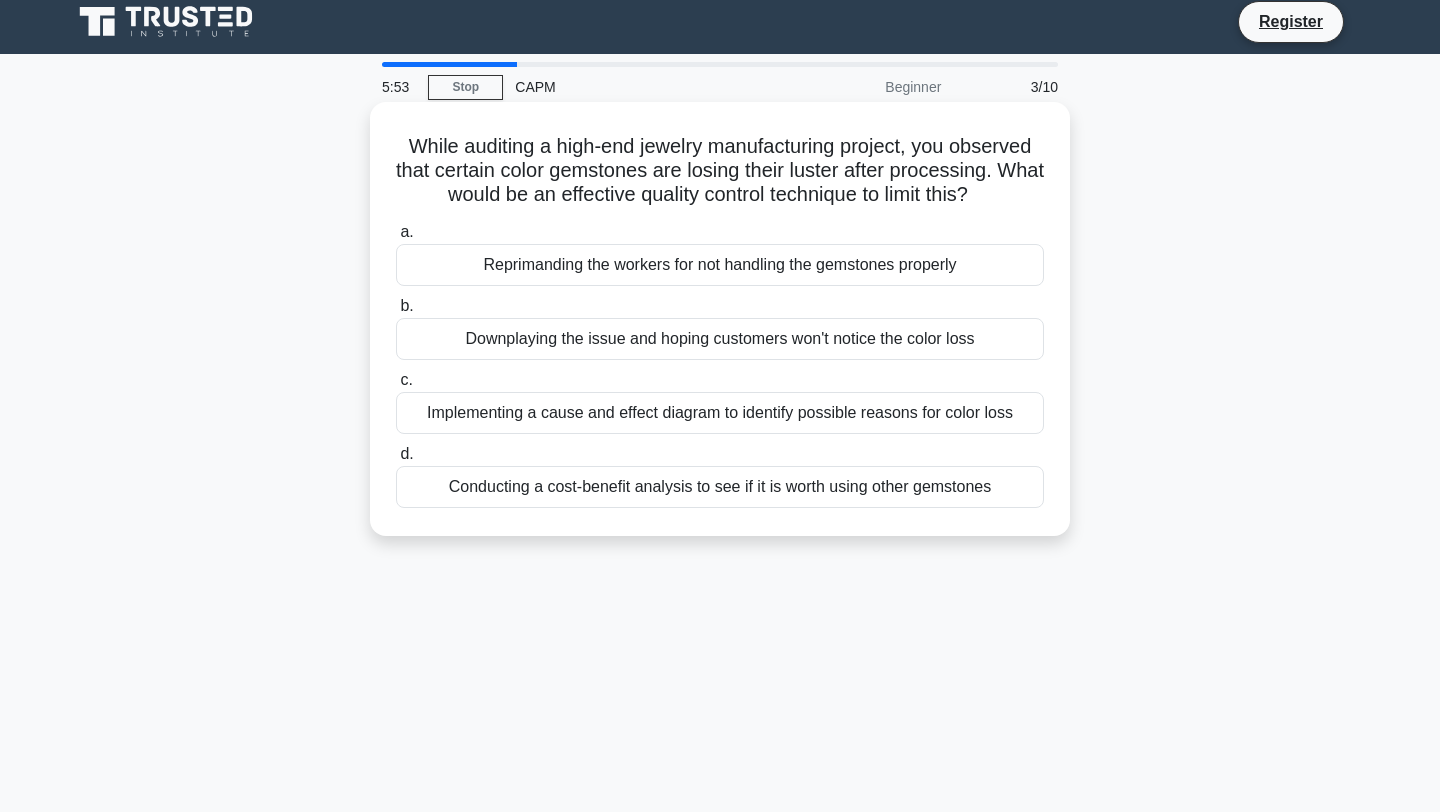 click on "Implementing a cause and effect diagram to identify possible reasons for color loss" at bounding box center [720, 413] 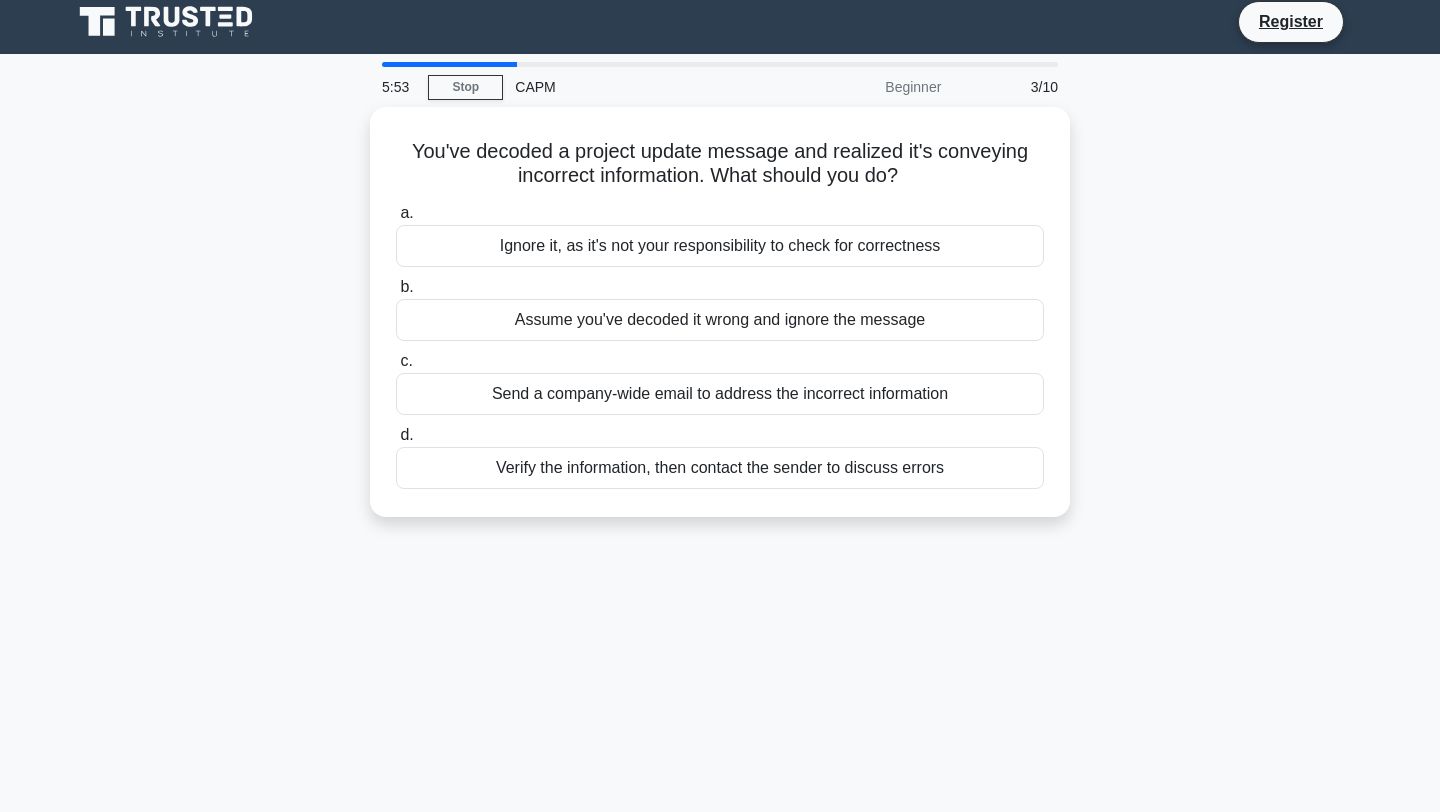 scroll, scrollTop: 0, scrollLeft: 0, axis: both 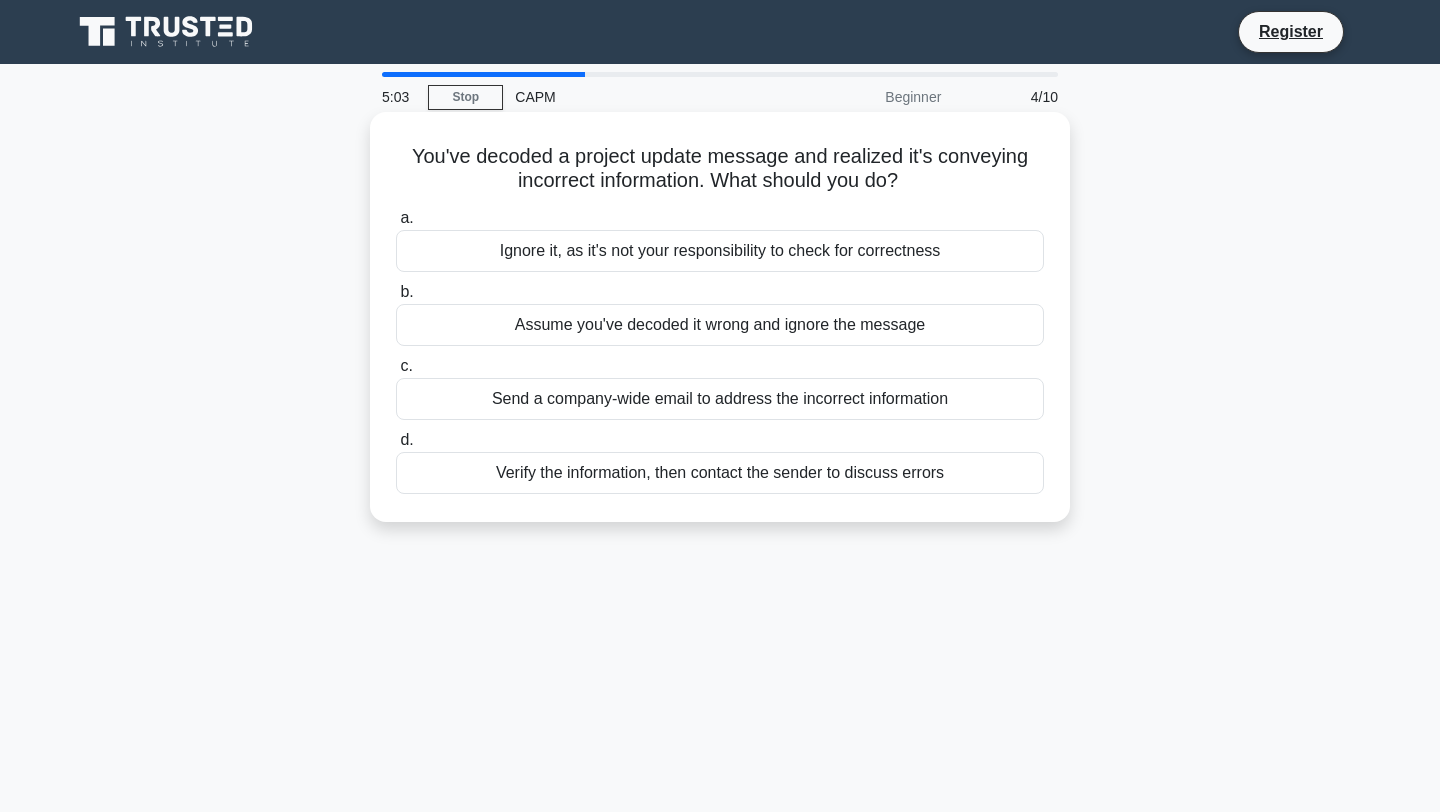 click on "Verify the information, then contact the sender to discuss errors" at bounding box center [720, 473] 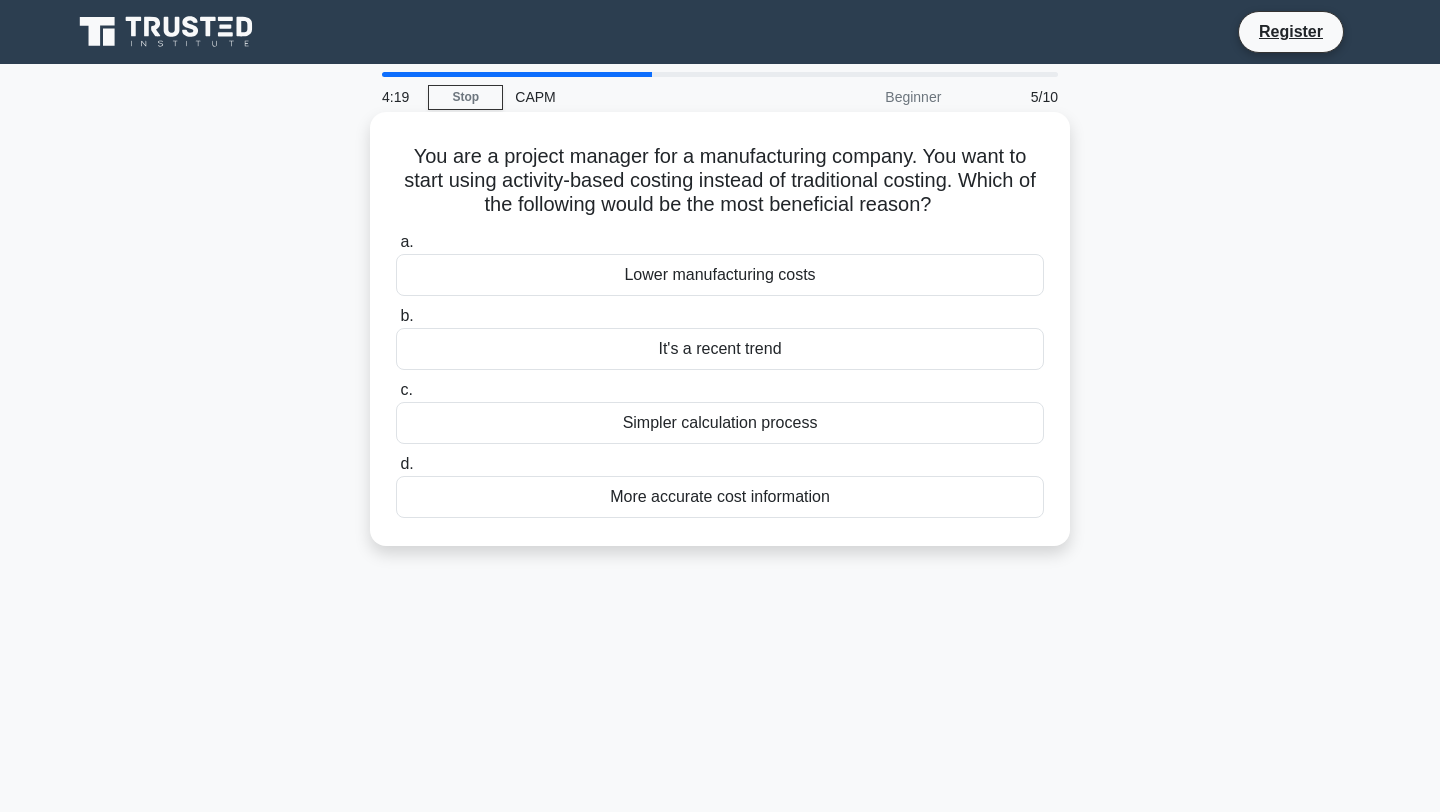 click on "Lower manufacturing costs" at bounding box center [720, 275] 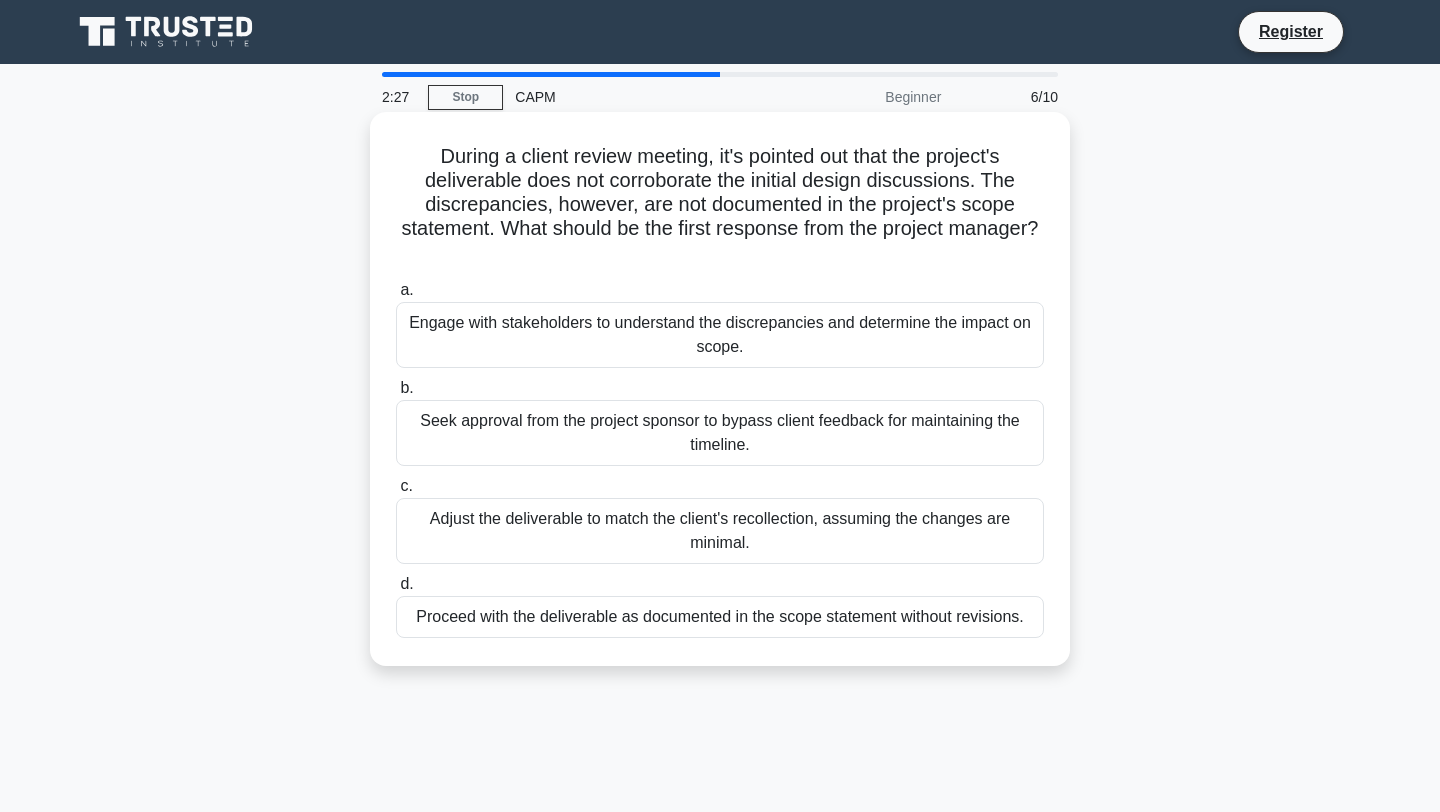 click on "Seek approval from the project sponsor to bypass client feedback for maintaining the timeline." at bounding box center (720, 433) 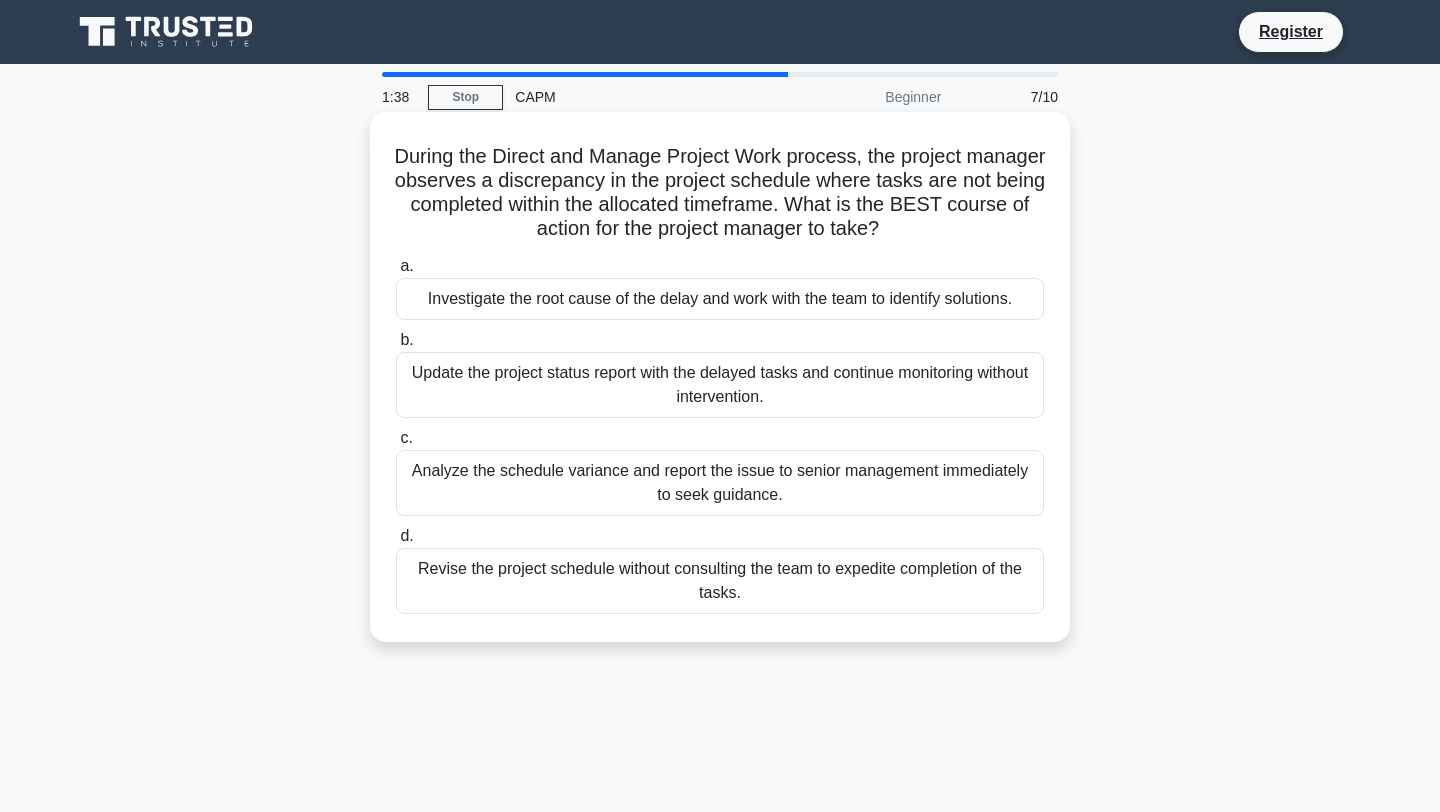 click on "Investigate the root cause of the delay and work with the team to identify solutions." at bounding box center [720, 299] 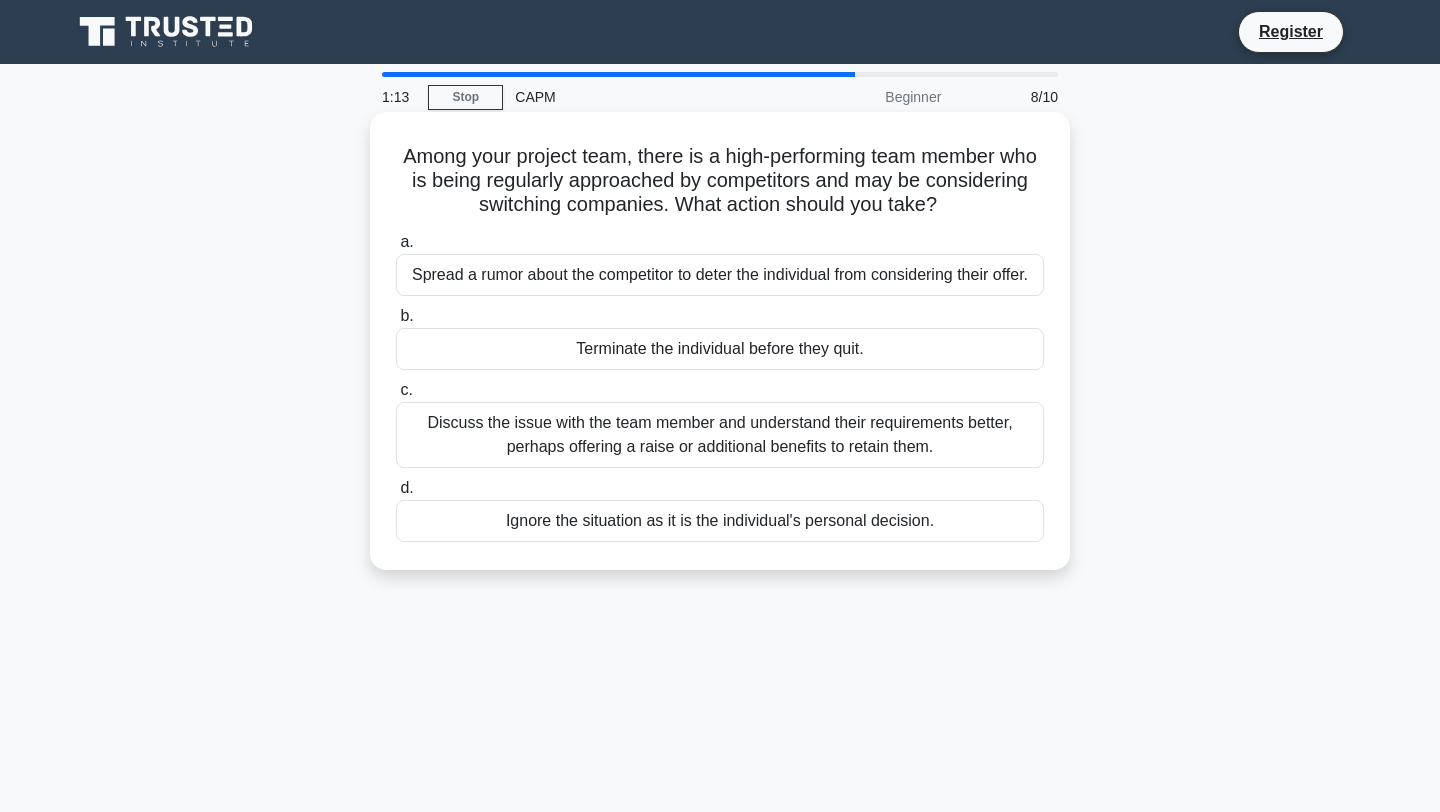 click on "Discuss the issue with the team member and understand their requirements better, perhaps offering a raise or additional benefits to retain them." at bounding box center [720, 435] 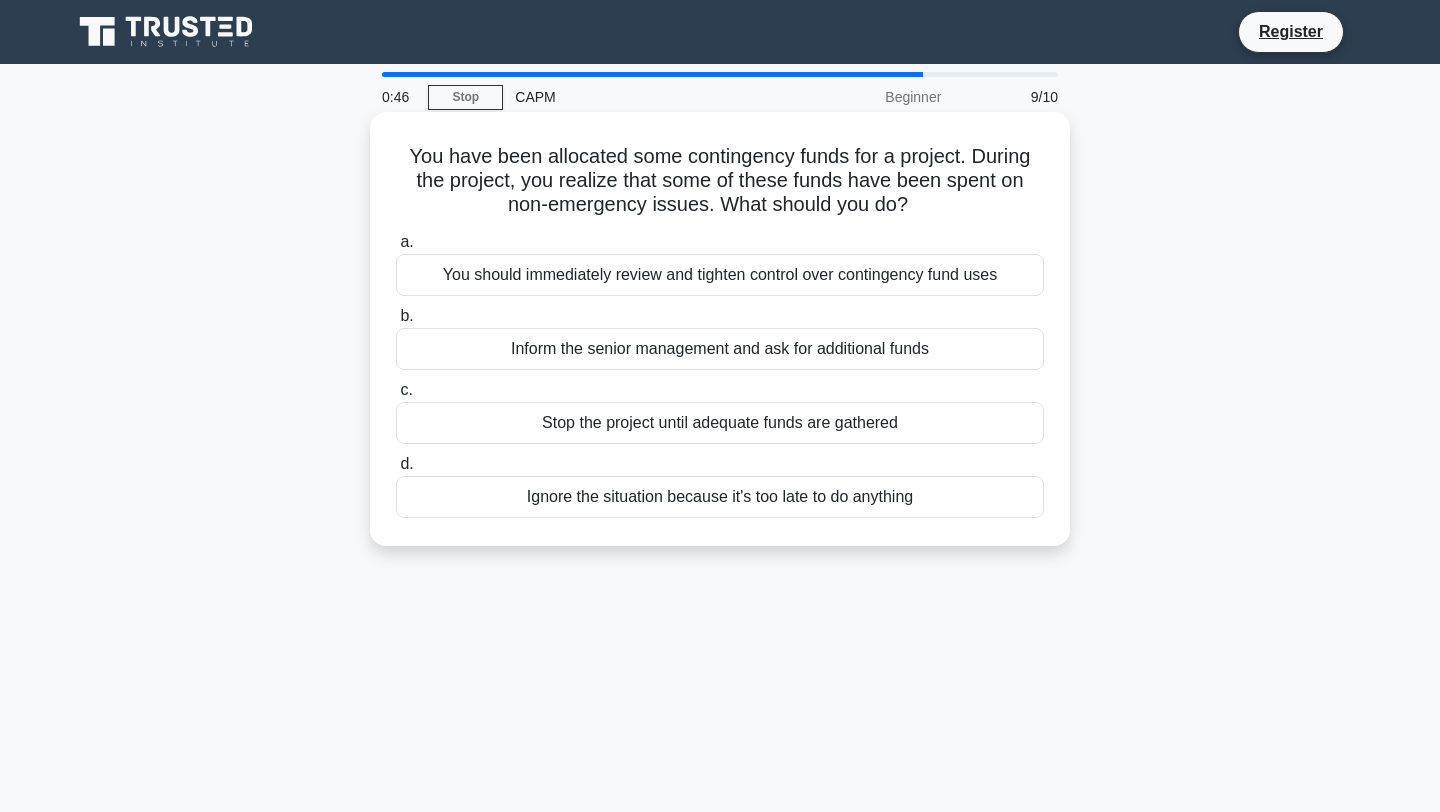 click on "You should immediately review and tighten control over contingency fund uses" at bounding box center (720, 275) 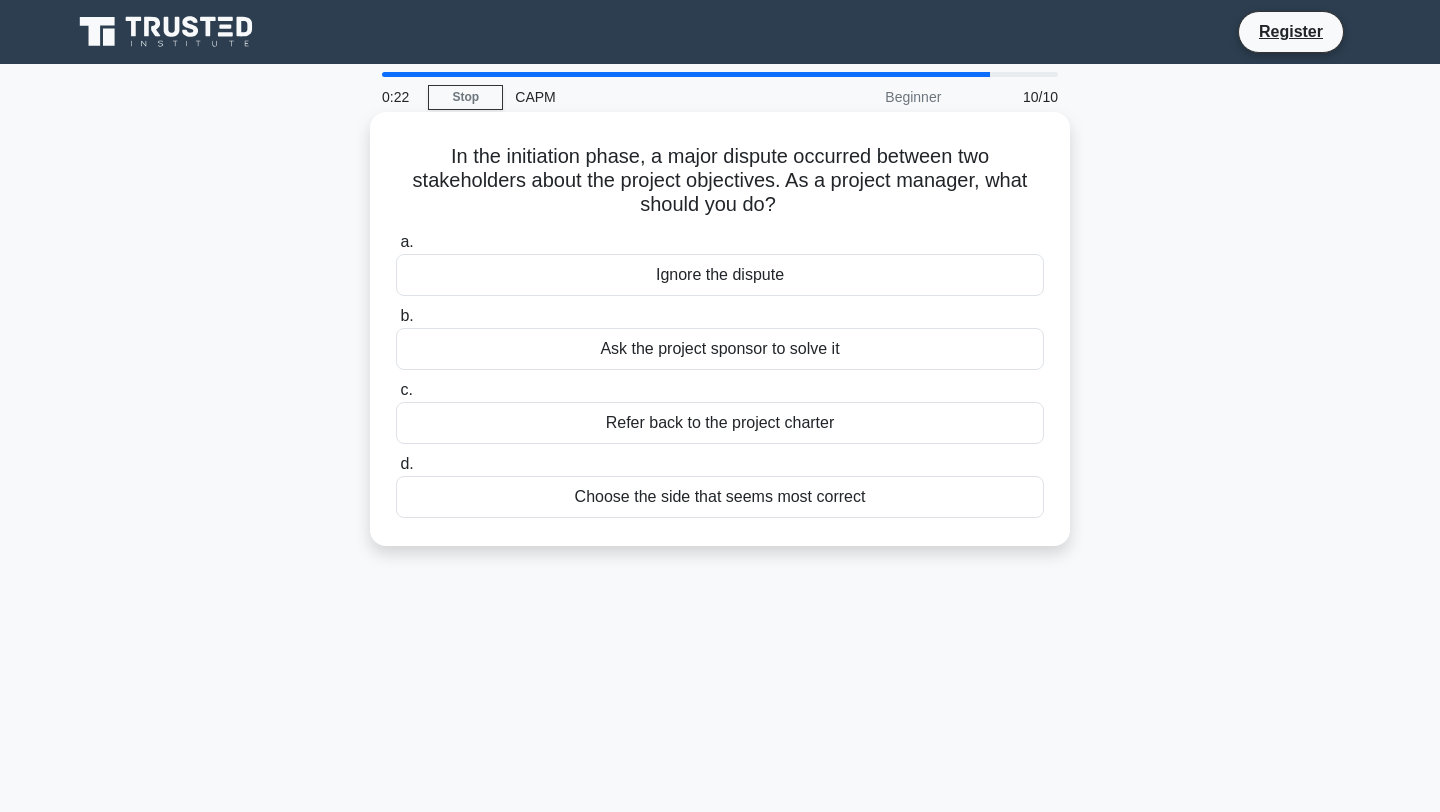 click on "Refer back to the project charter" at bounding box center [720, 423] 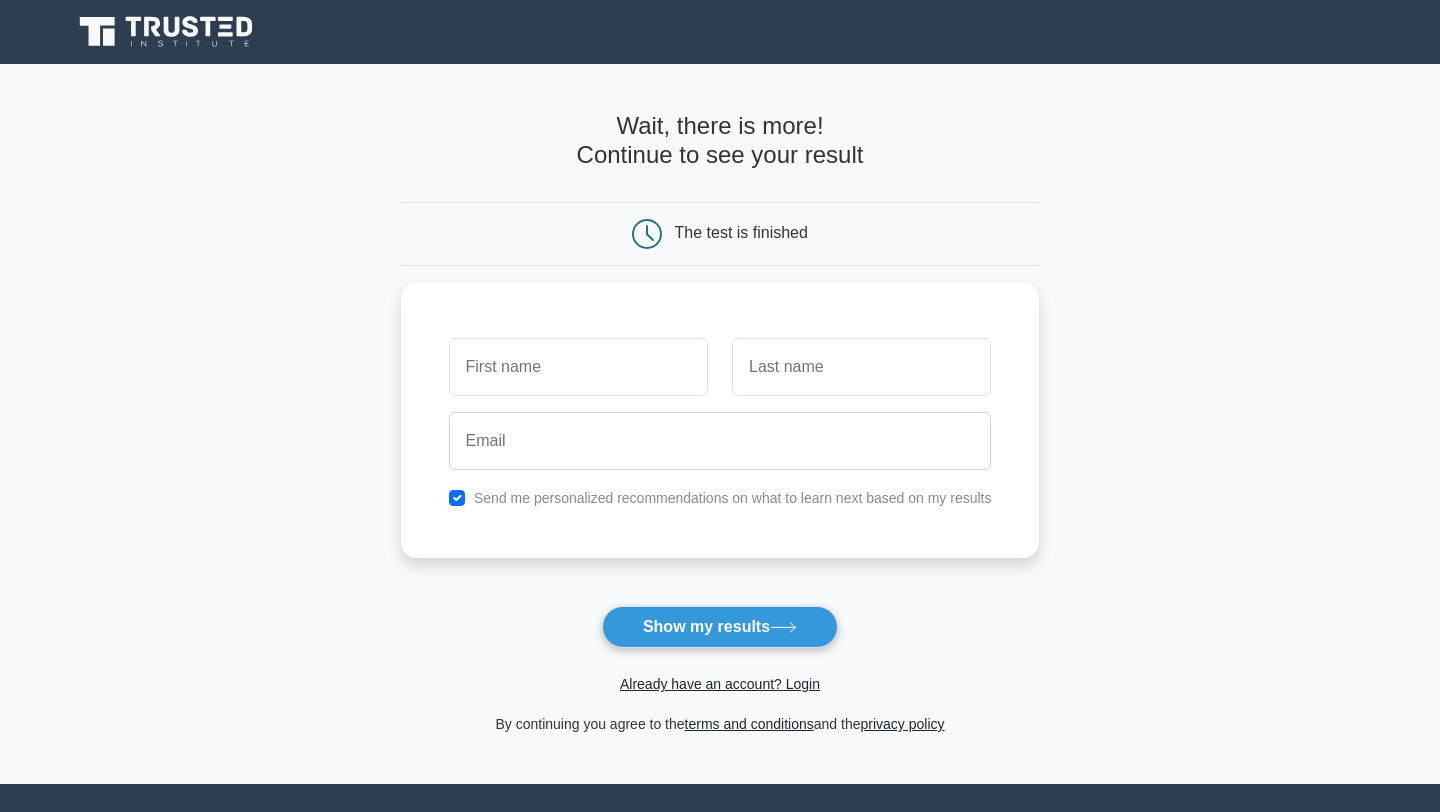 scroll, scrollTop: 0, scrollLeft: 0, axis: both 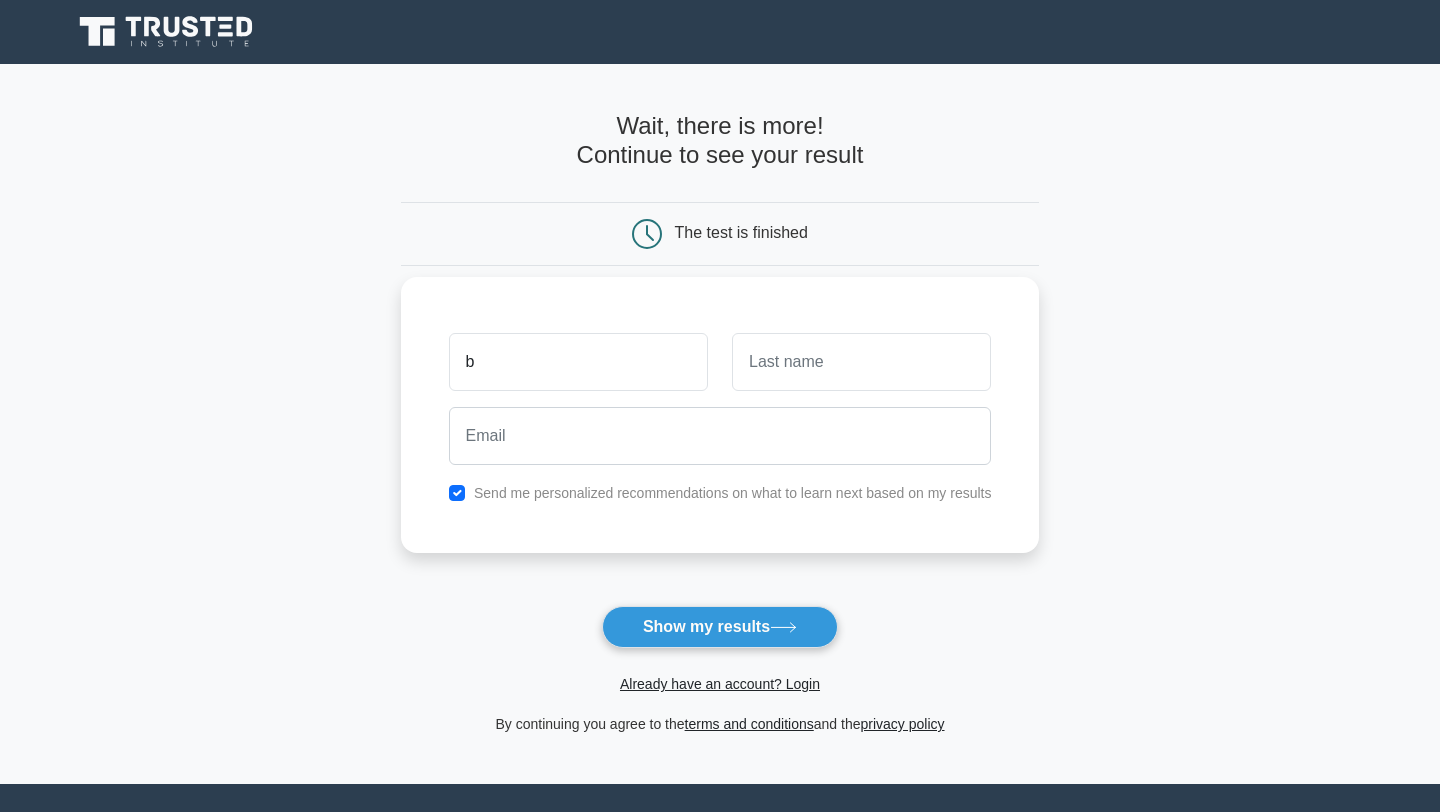 type on "b" 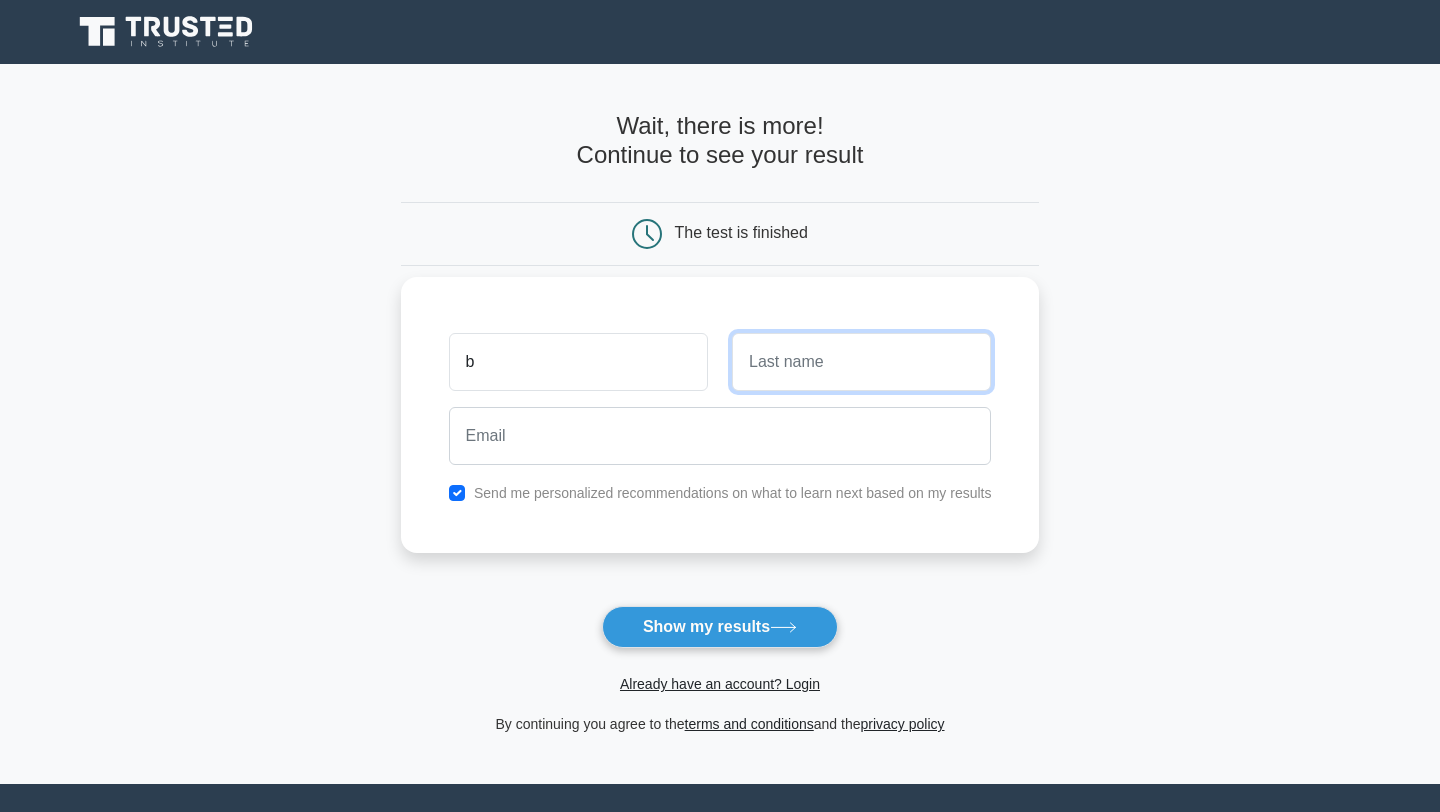 click at bounding box center (861, 362) 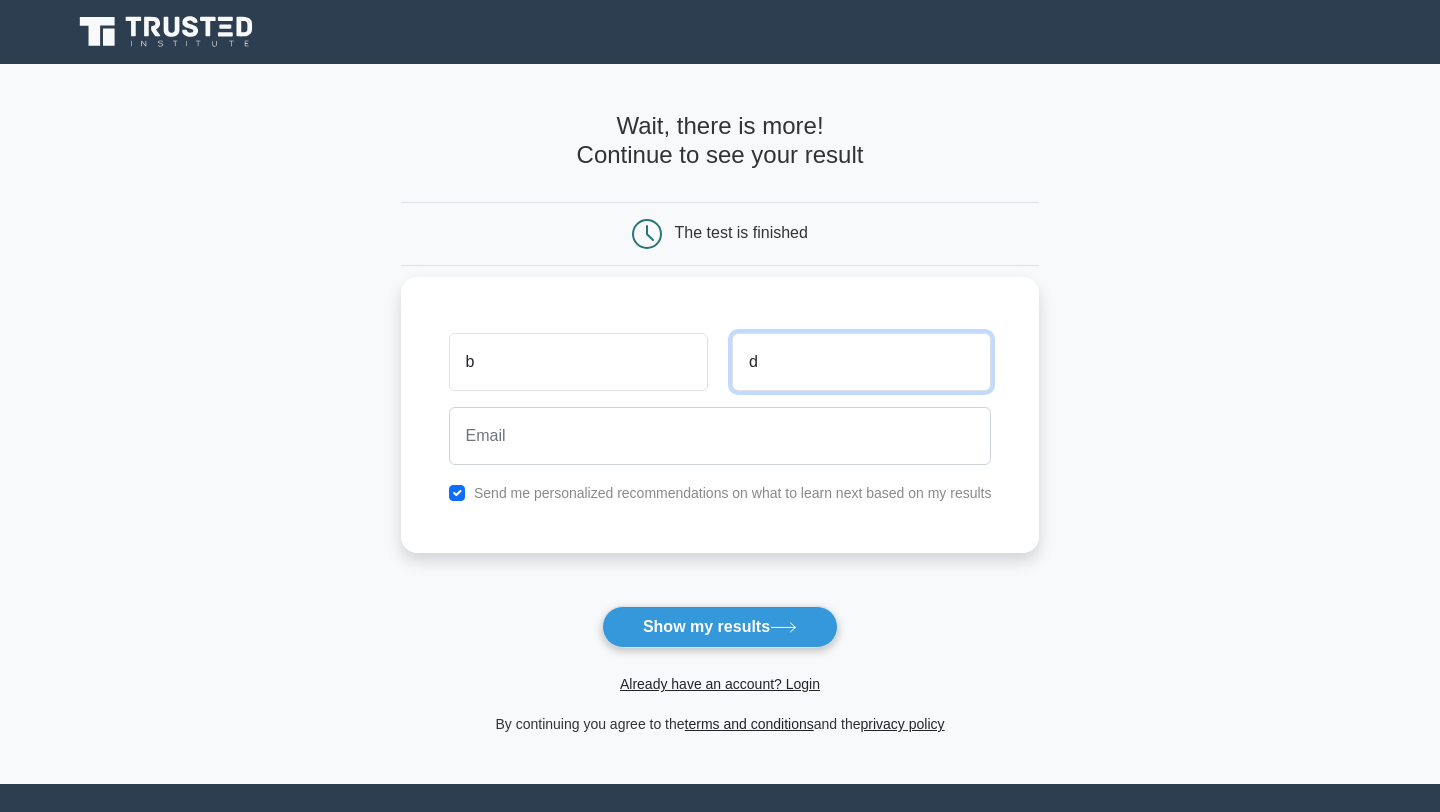 type on "d" 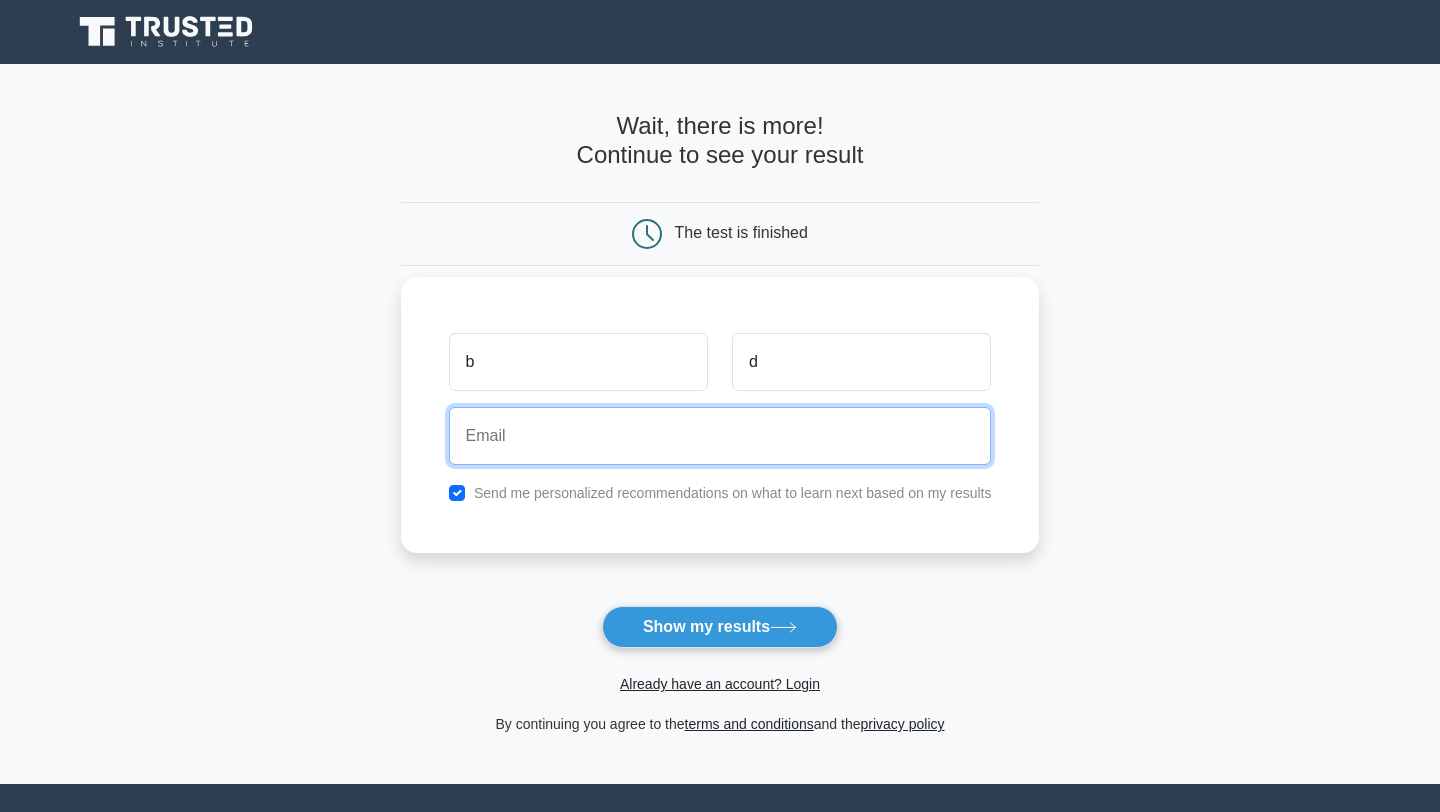 click at bounding box center (720, 436) 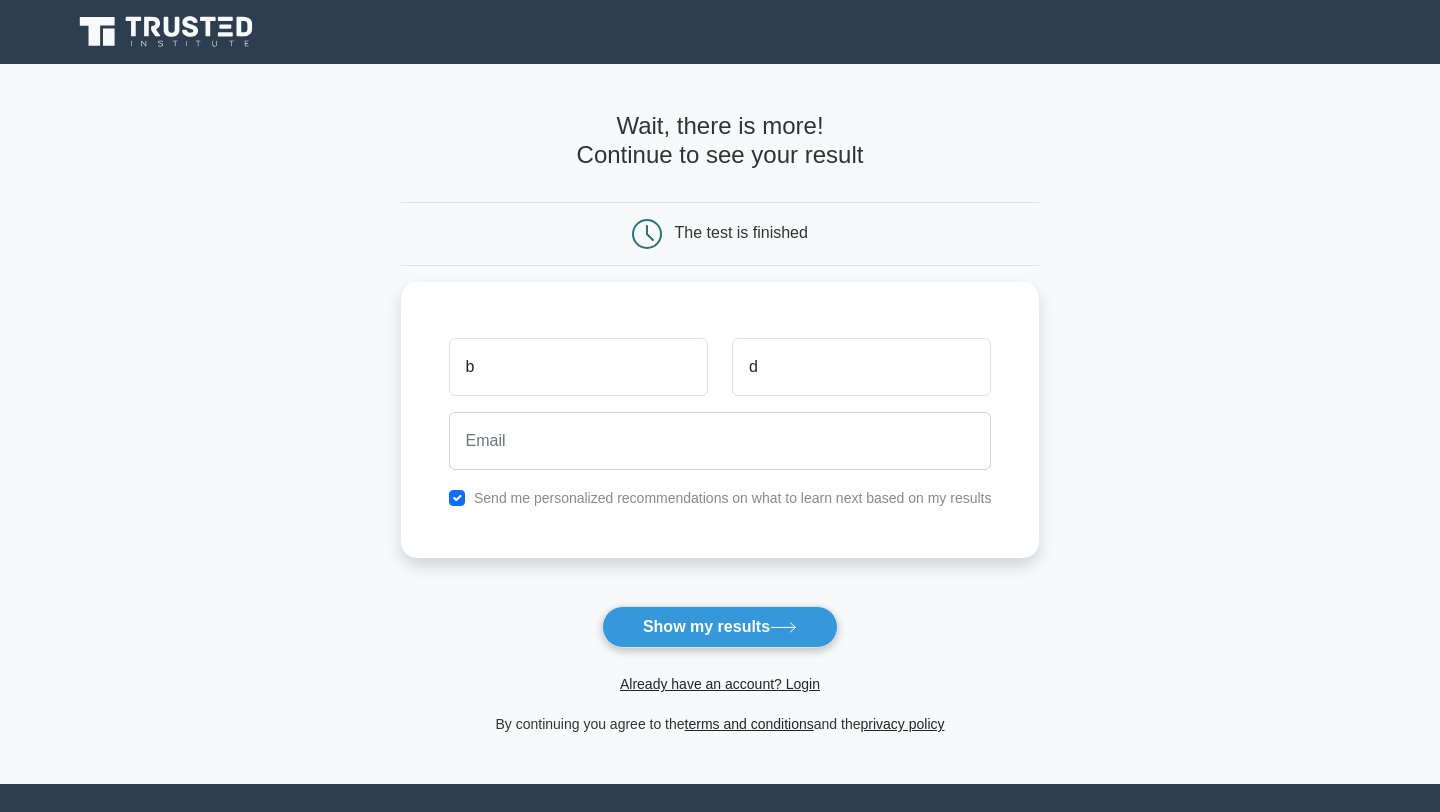 click on "Wait, there is more! Continue to see your result
The test is finished
b d" at bounding box center [720, 424] 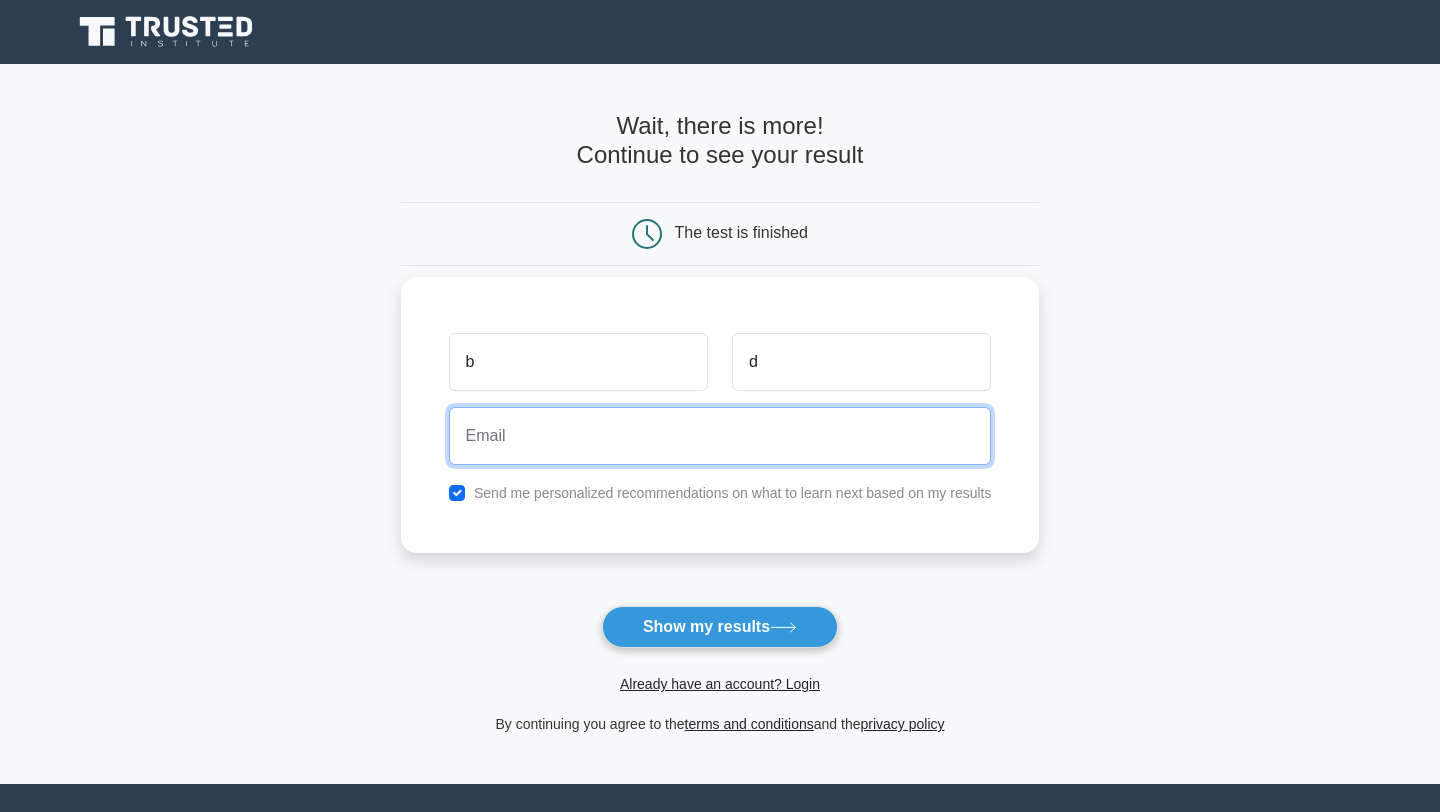 click at bounding box center (720, 436) 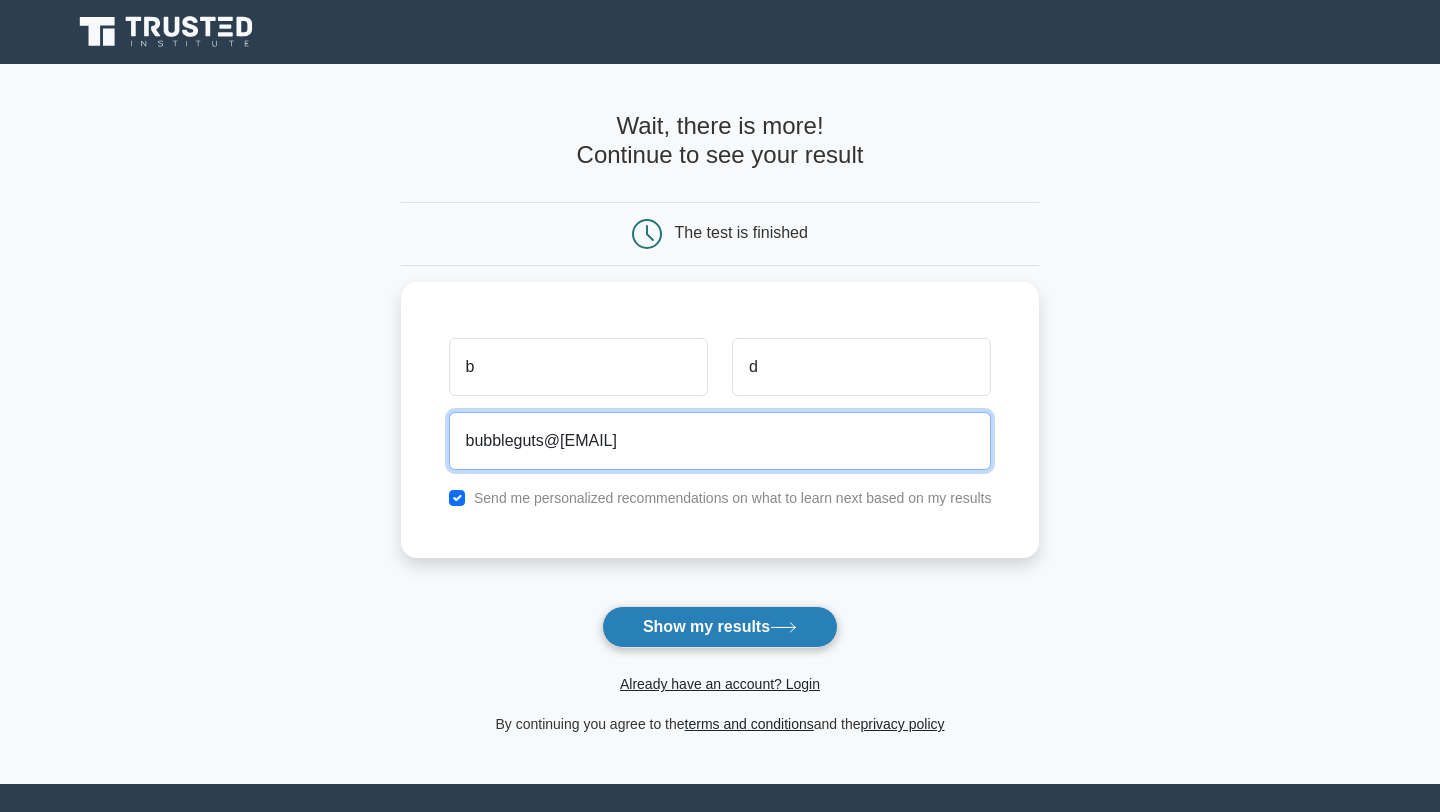type on "bubbleguts@love.com" 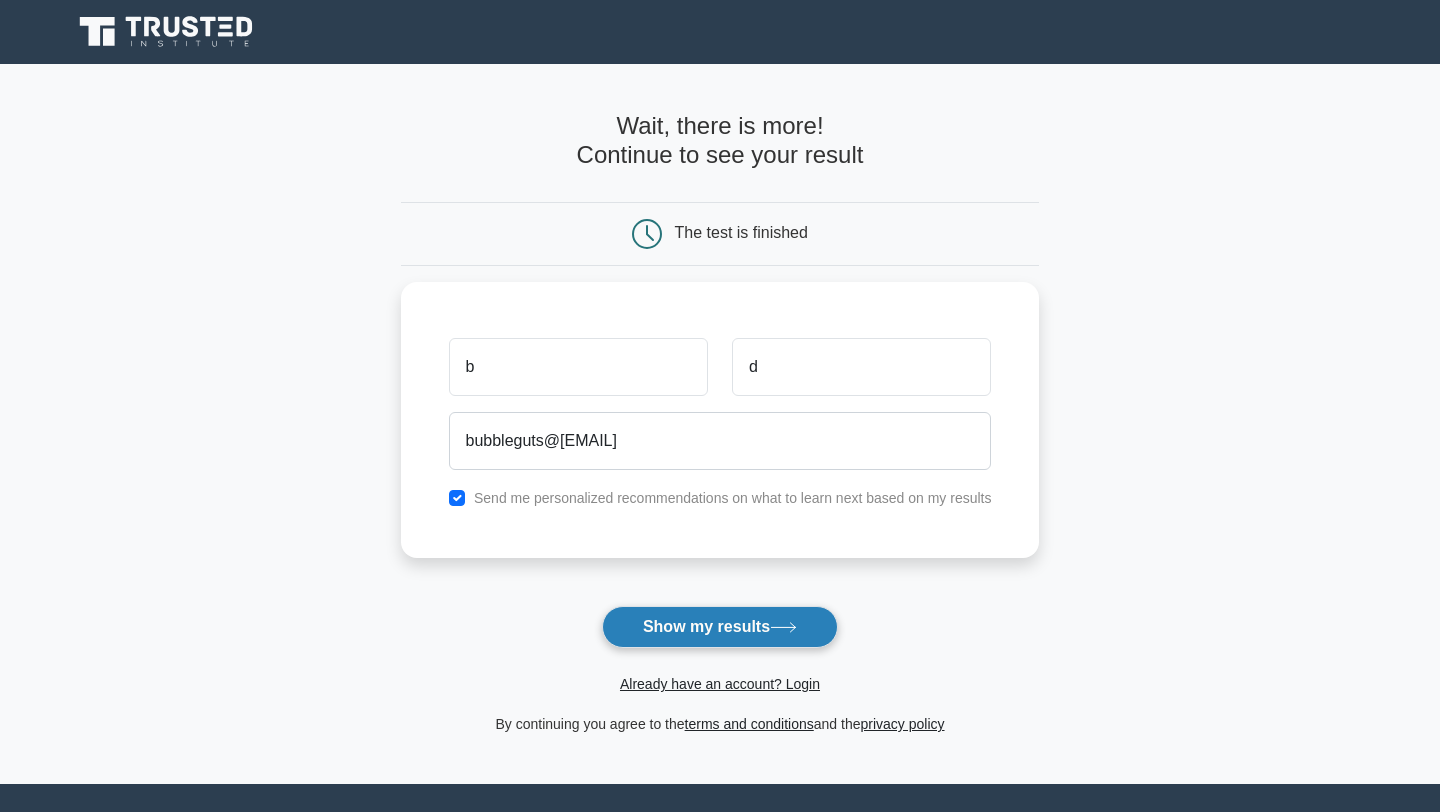 click on "Show my results" at bounding box center [720, 627] 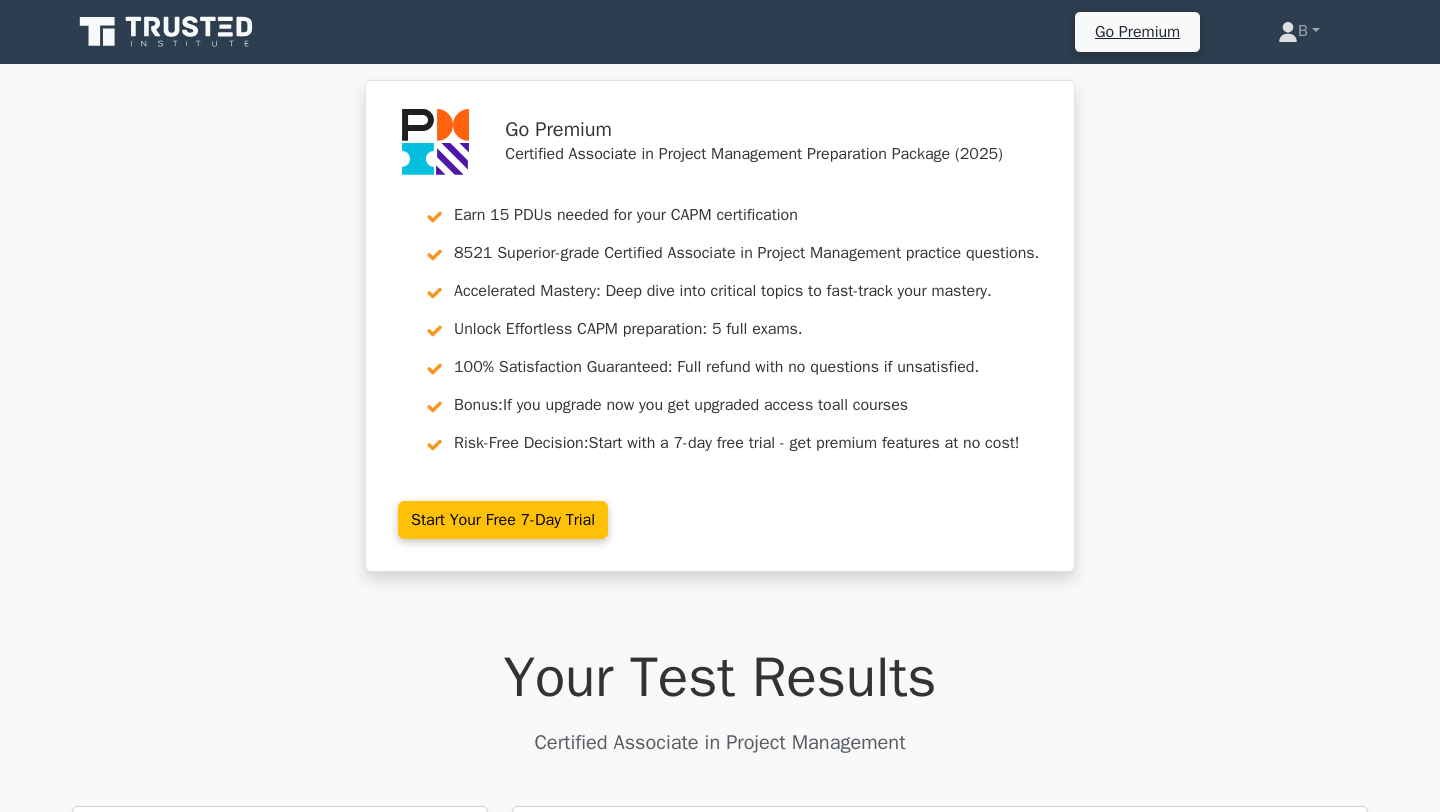 scroll, scrollTop: 0, scrollLeft: 0, axis: both 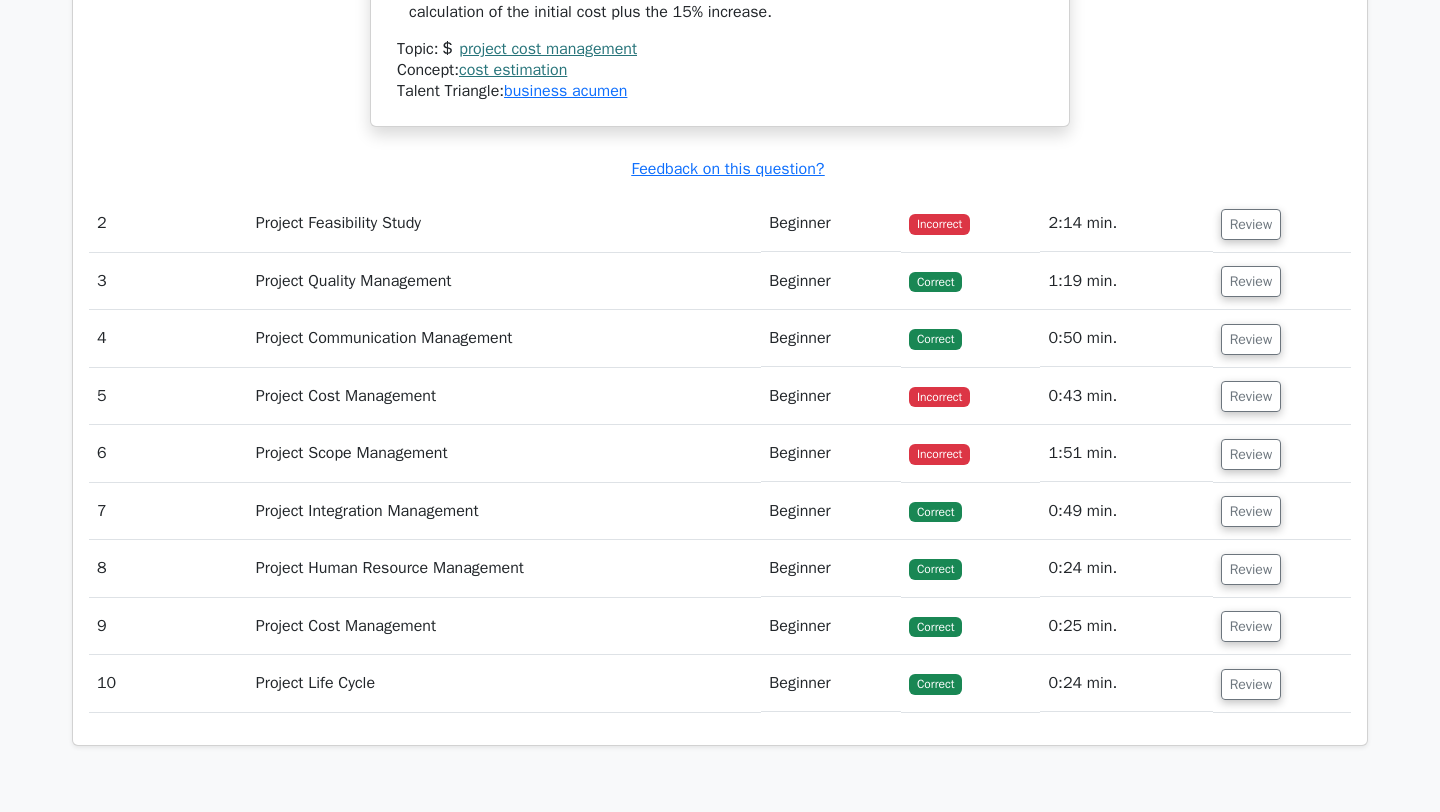 click on "Project Feasibility Study" at bounding box center (505, 223) 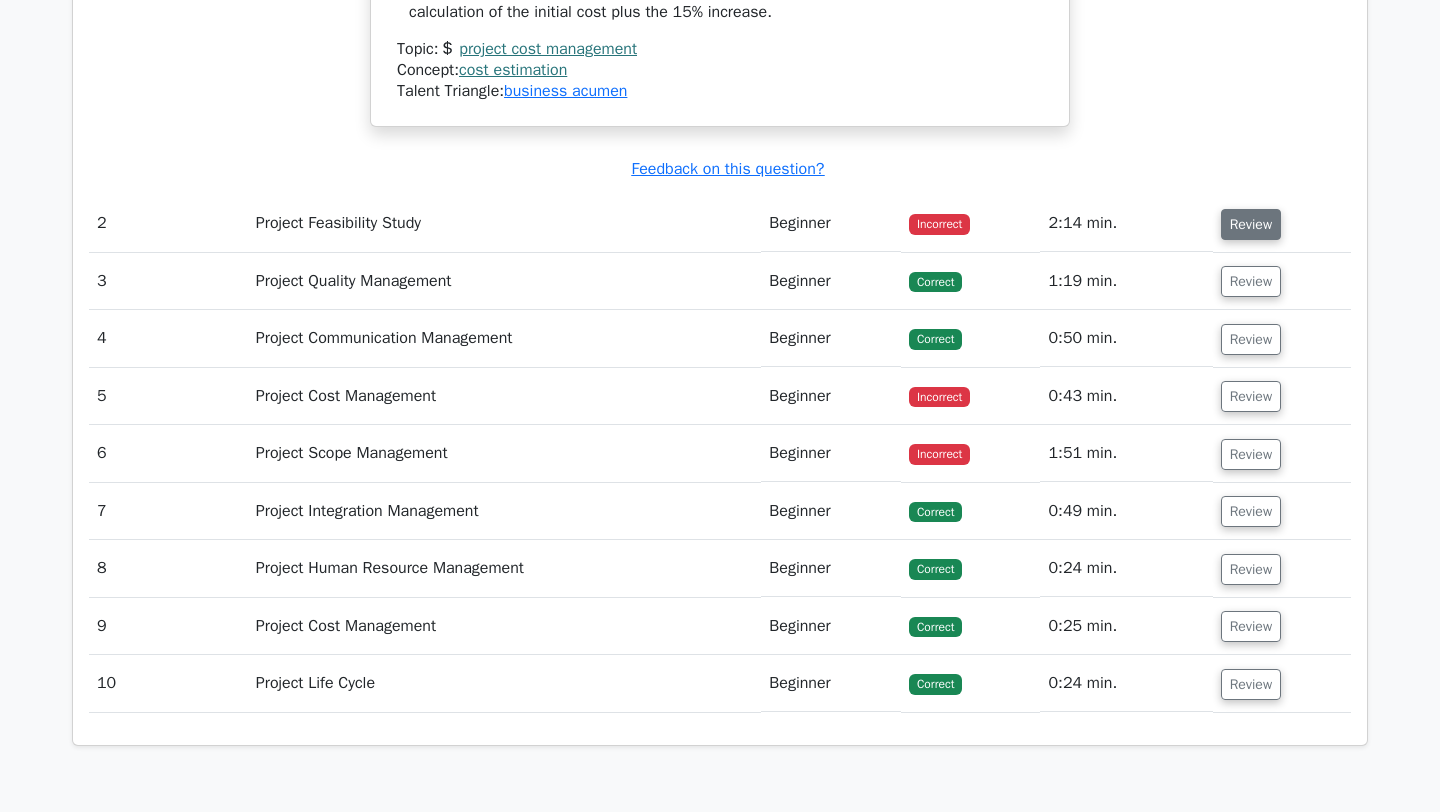 click on "Review" at bounding box center [1251, 224] 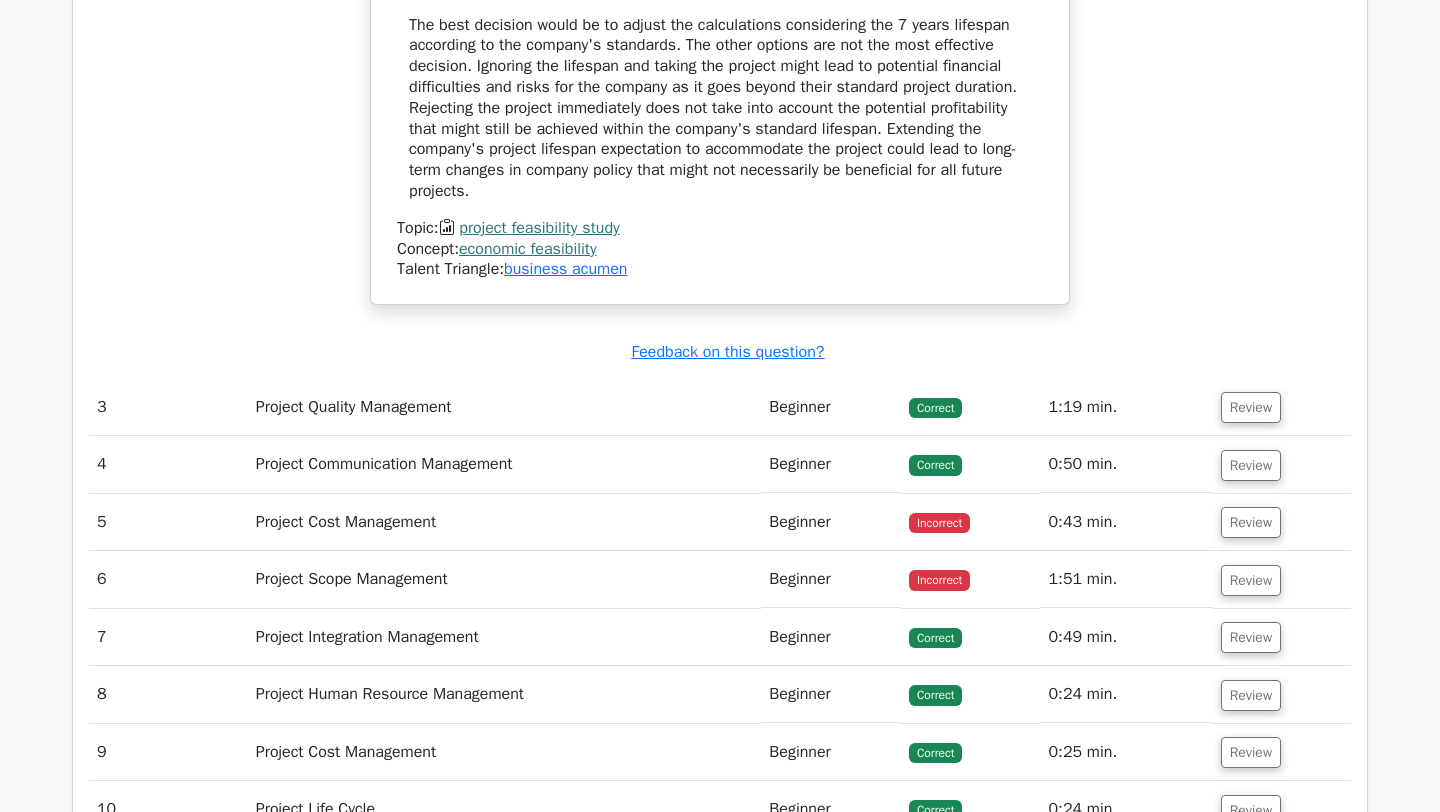 scroll, scrollTop: 3171, scrollLeft: 0, axis: vertical 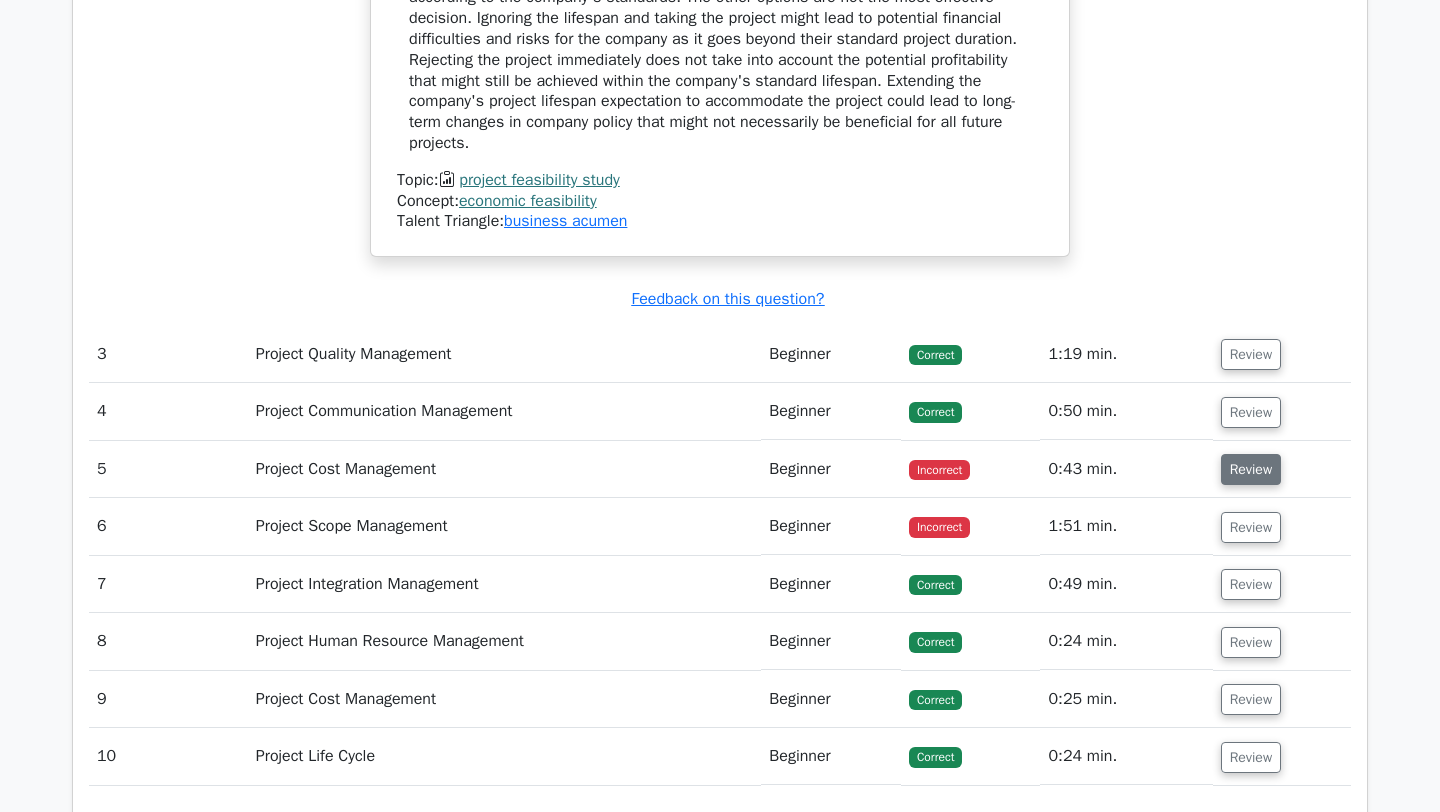 click on "Review" at bounding box center [1251, 469] 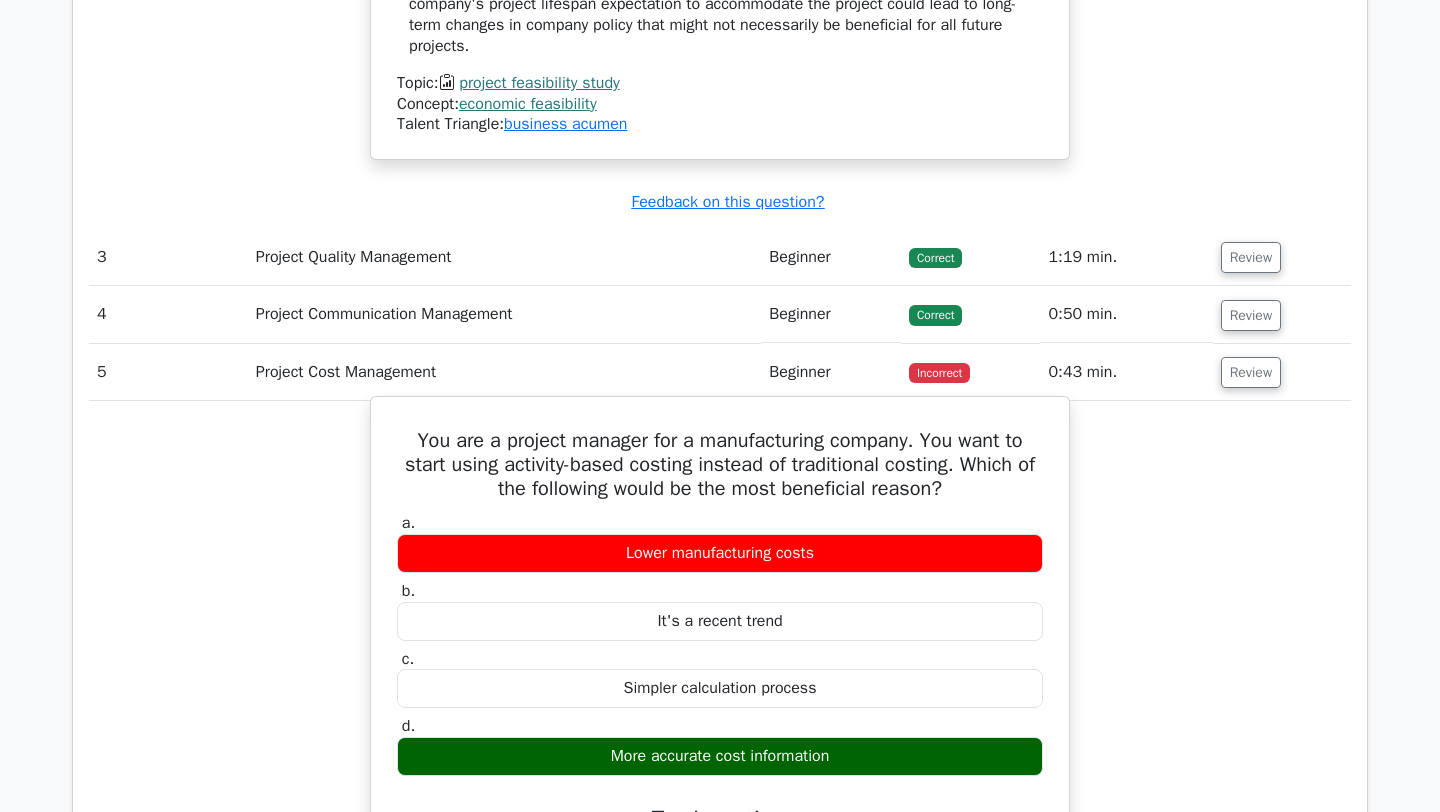 scroll, scrollTop: 3397, scrollLeft: 0, axis: vertical 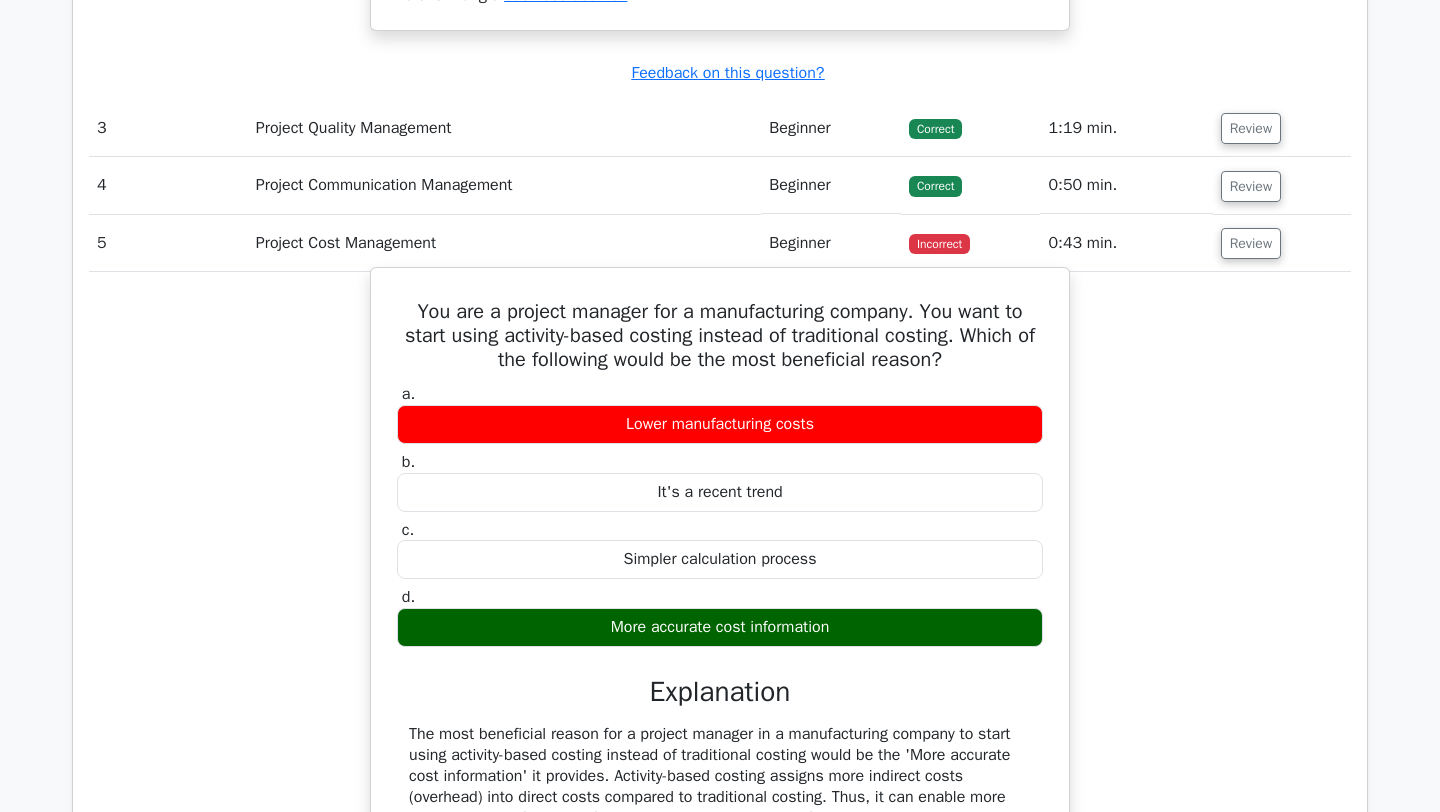 drag, startPoint x: 561, startPoint y: 679, endPoint x: 928, endPoint y: 679, distance: 367 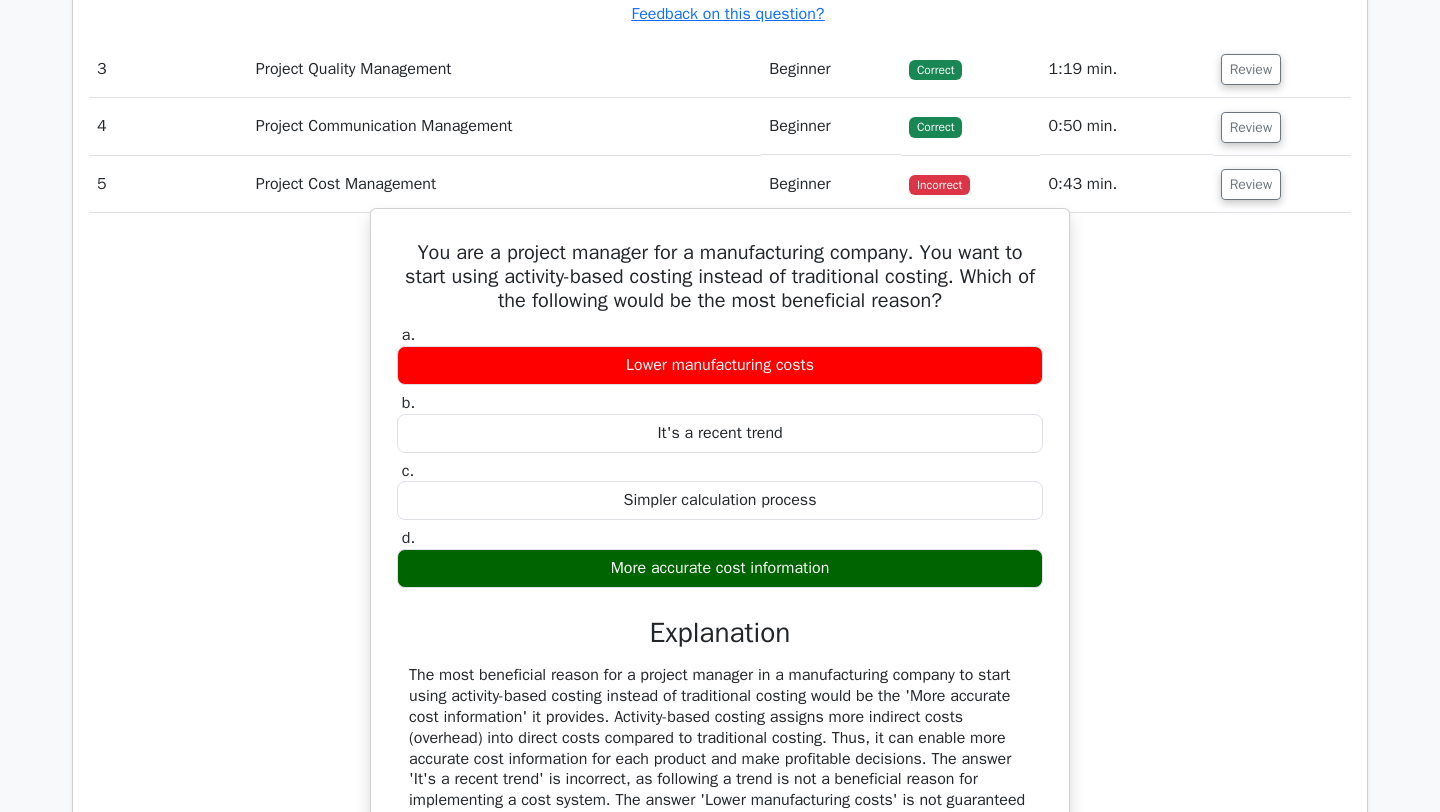 click on "Explanation" at bounding box center [720, 633] 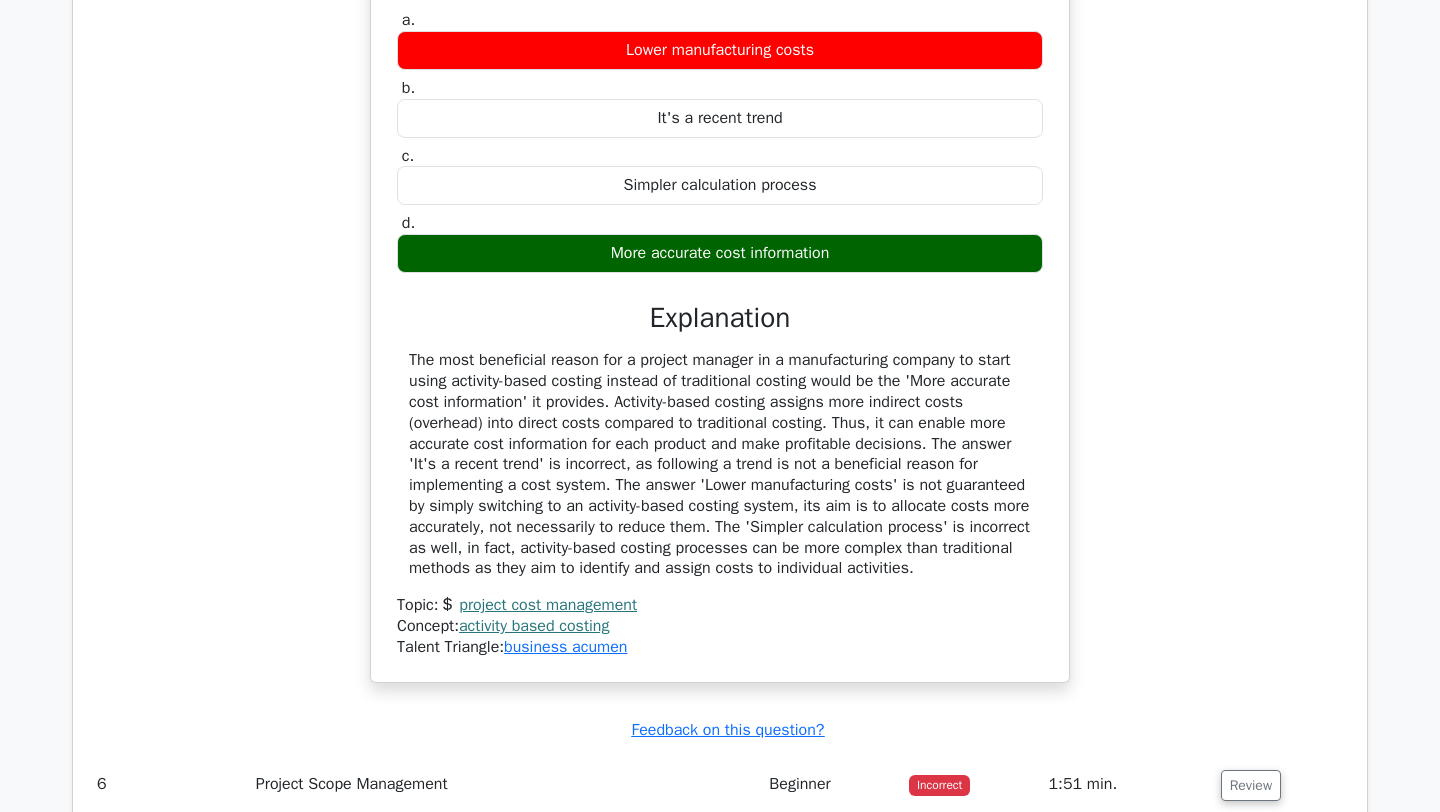 scroll, scrollTop: 4162, scrollLeft: 0, axis: vertical 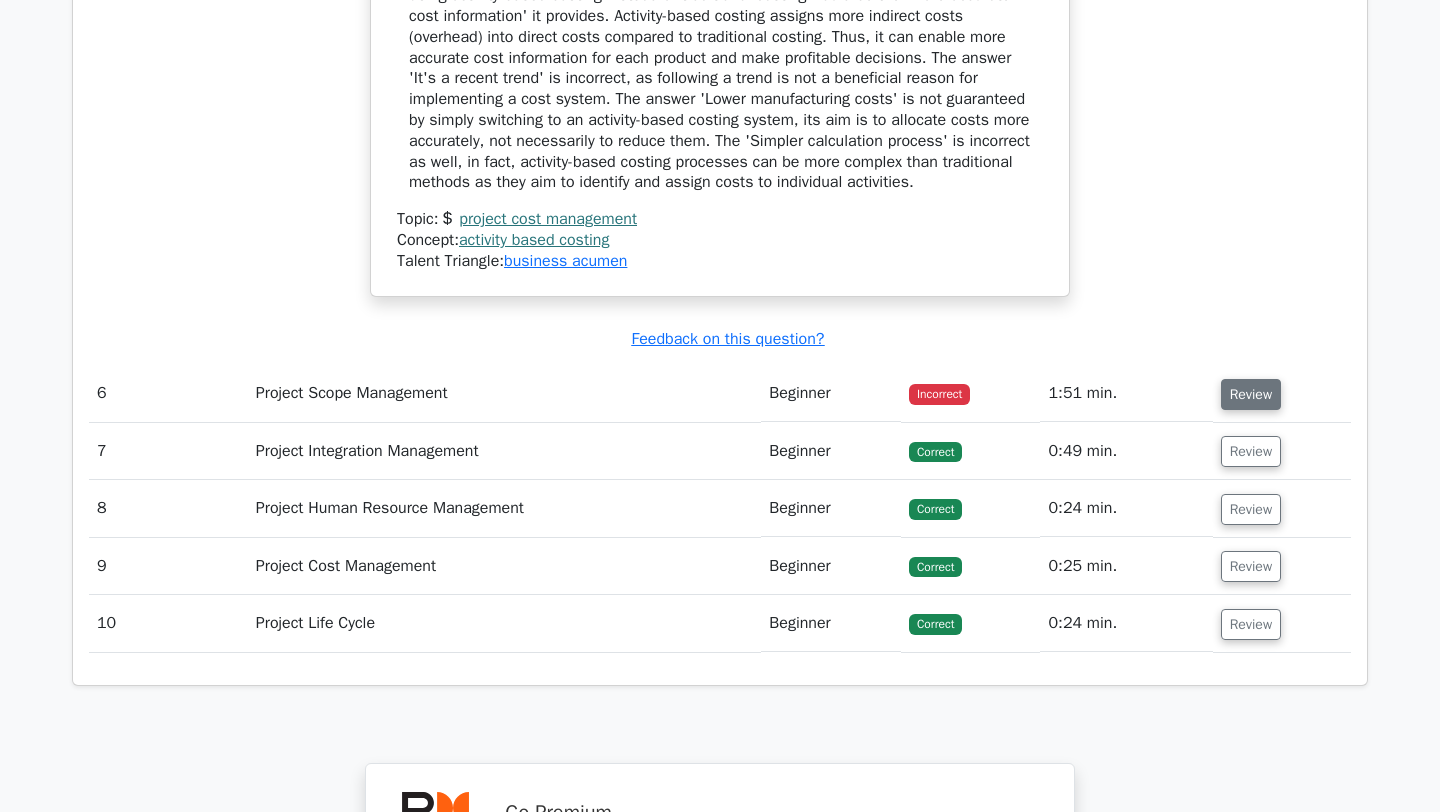 click on "Review" at bounding box center [1251, 394] 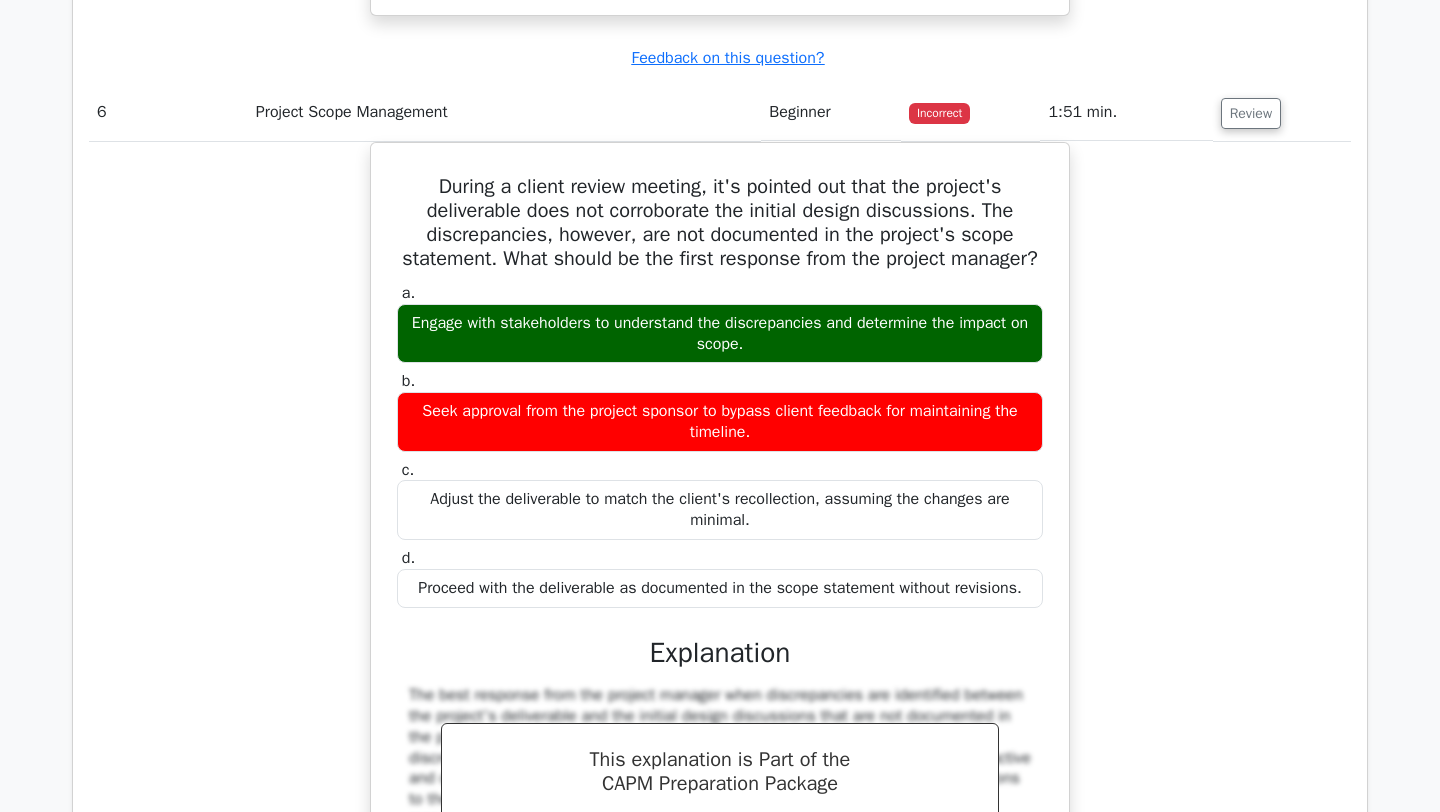 scroll, scrollTop: 4475, scrollLeft: 0, axis: vertical 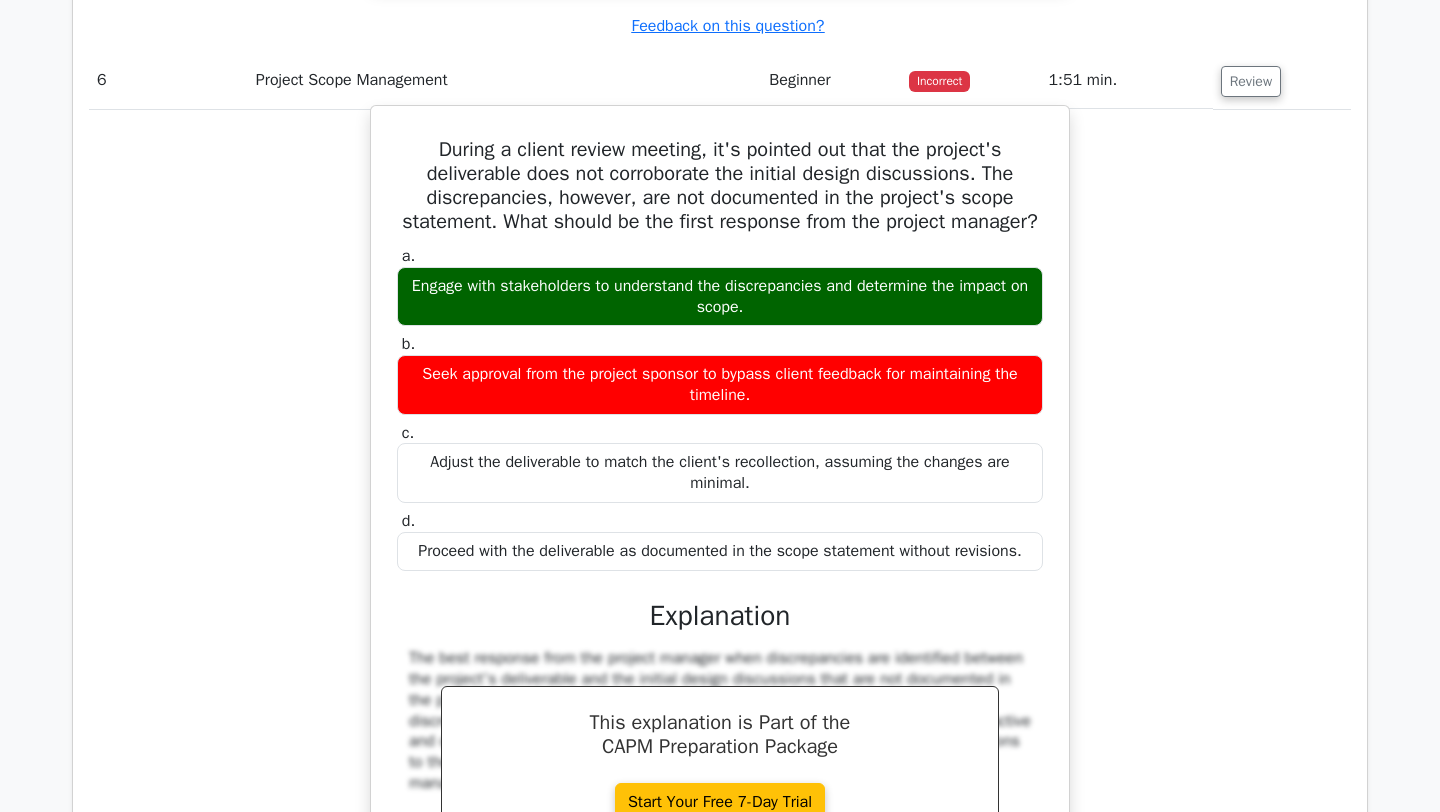 click on "Seek approval from the project sponsor to bypass client feedback for maintaining the timeline." at bounding box center (720, 385) 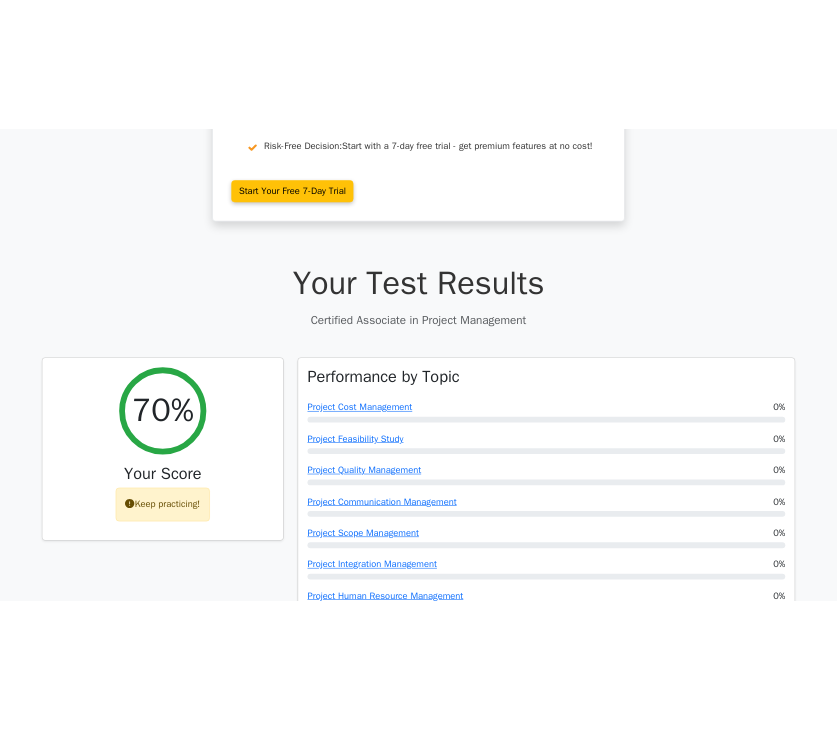 scroll, scrollTop: 410, scrollLeft: 0, axis: vertical 